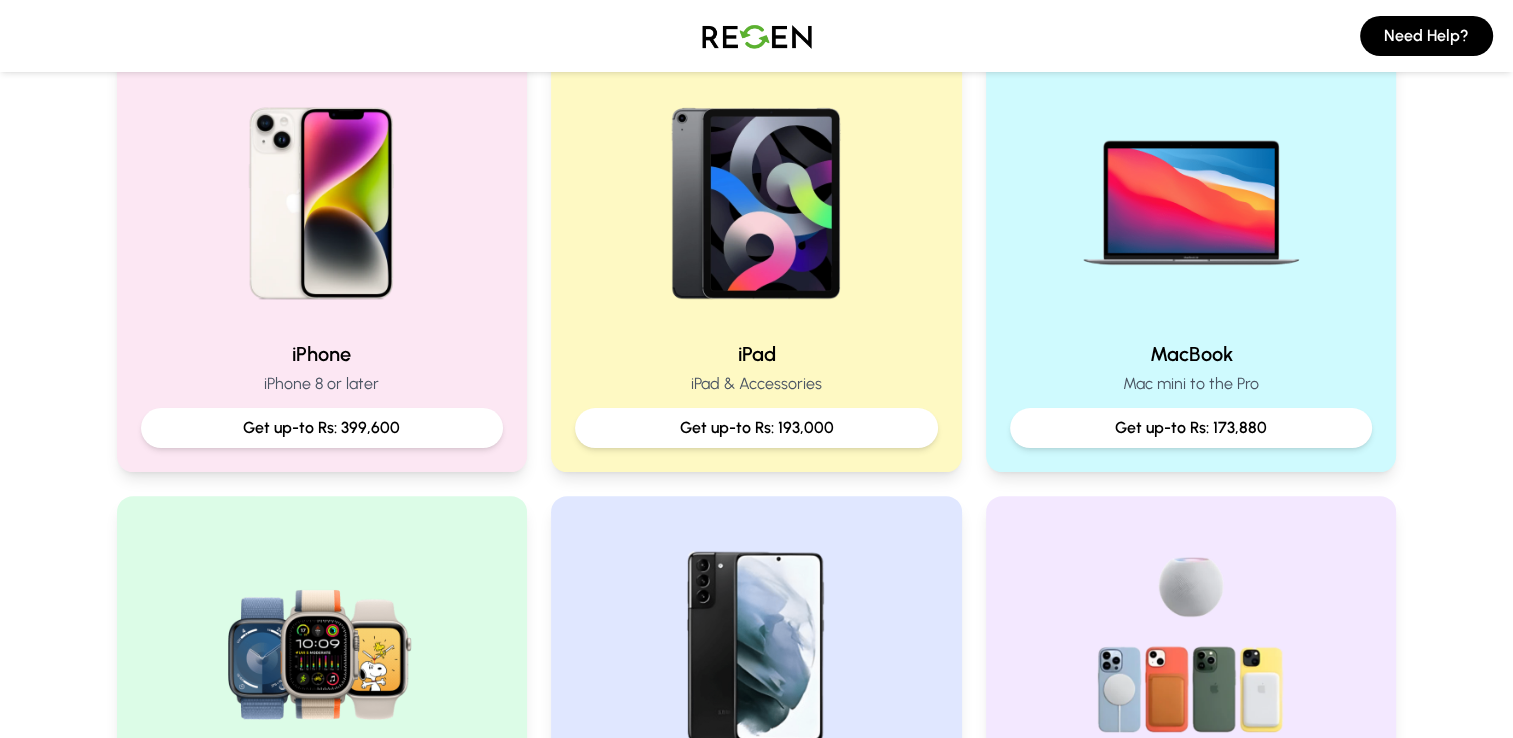scroll, scrollTop: 452, scrollLeft: 0, axis: vertical 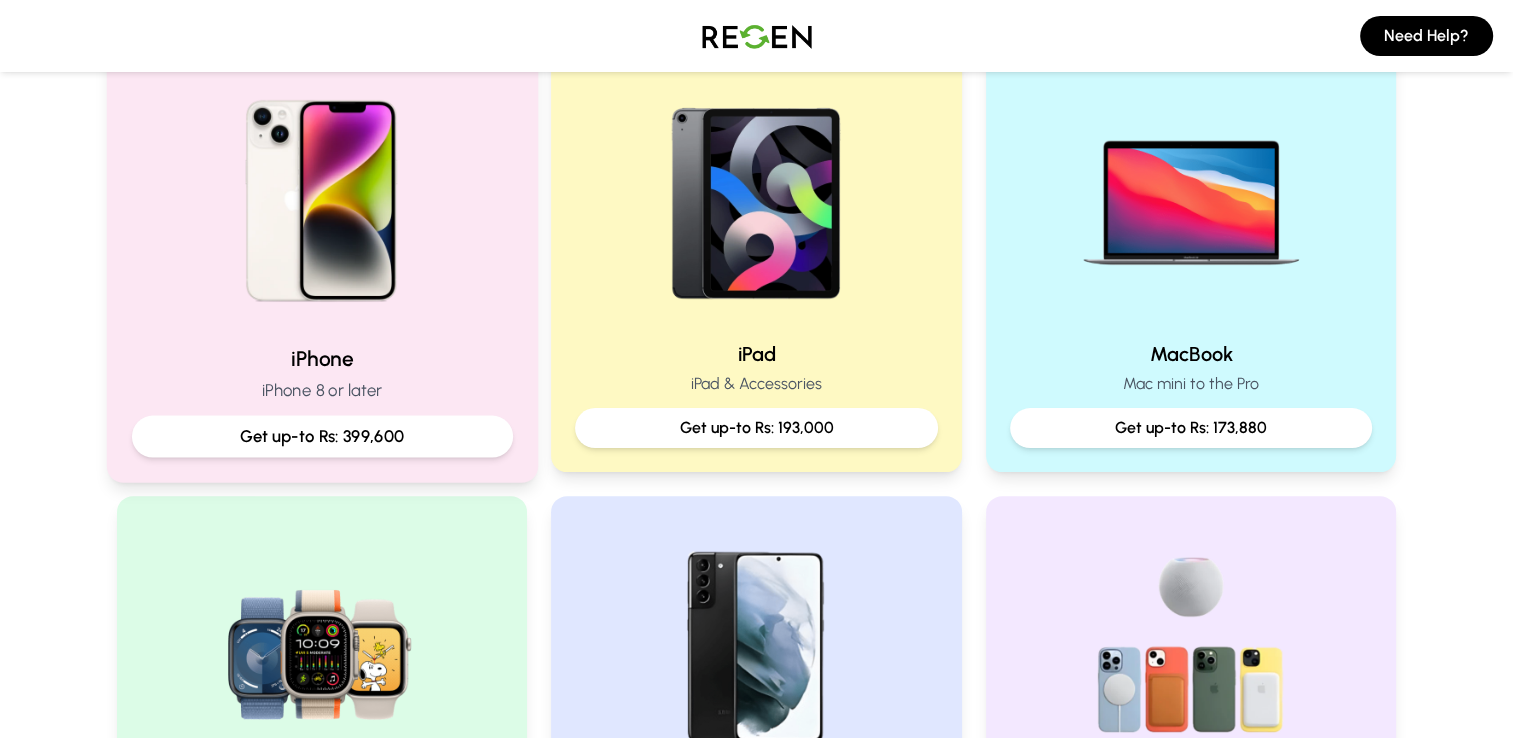 click on "Get up-to Rs: 399,600" at bounding box center (321, 437) 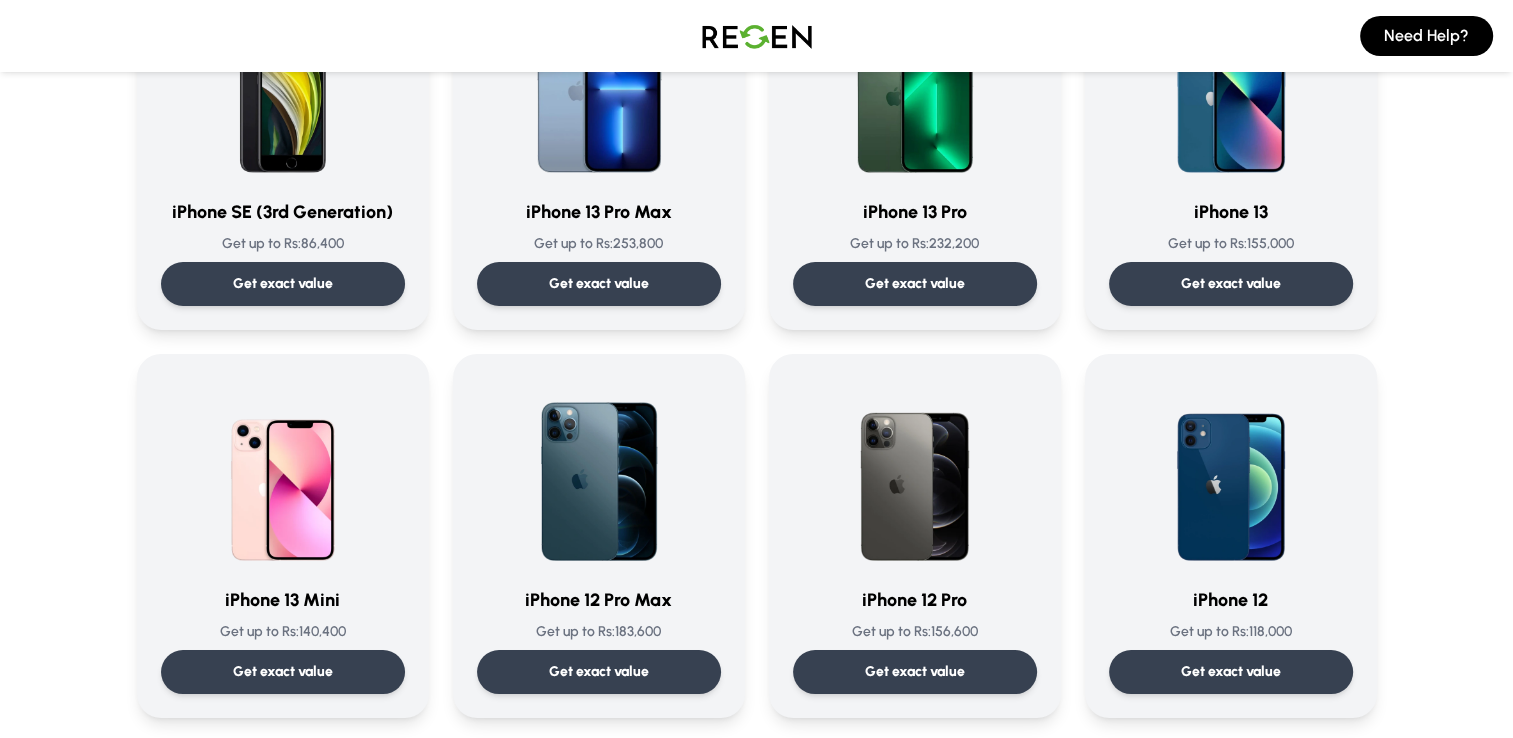 scroll, scrollTop: 1082, scrollLeft: 0, axis: vertical 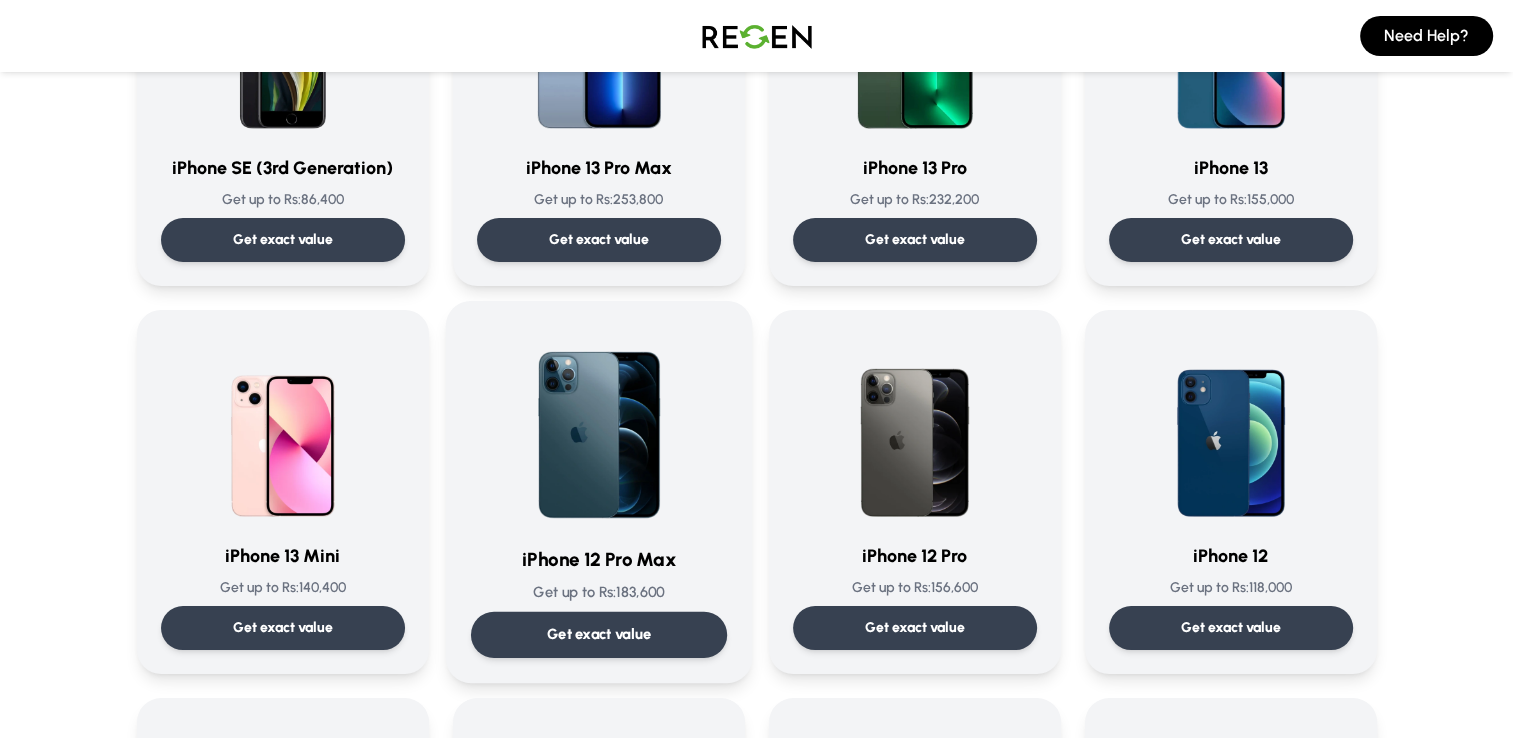 click on "iPhone 12 Pro Max Get up to Rs:  183,600 Get exact value" at bounding box center [598, 492] 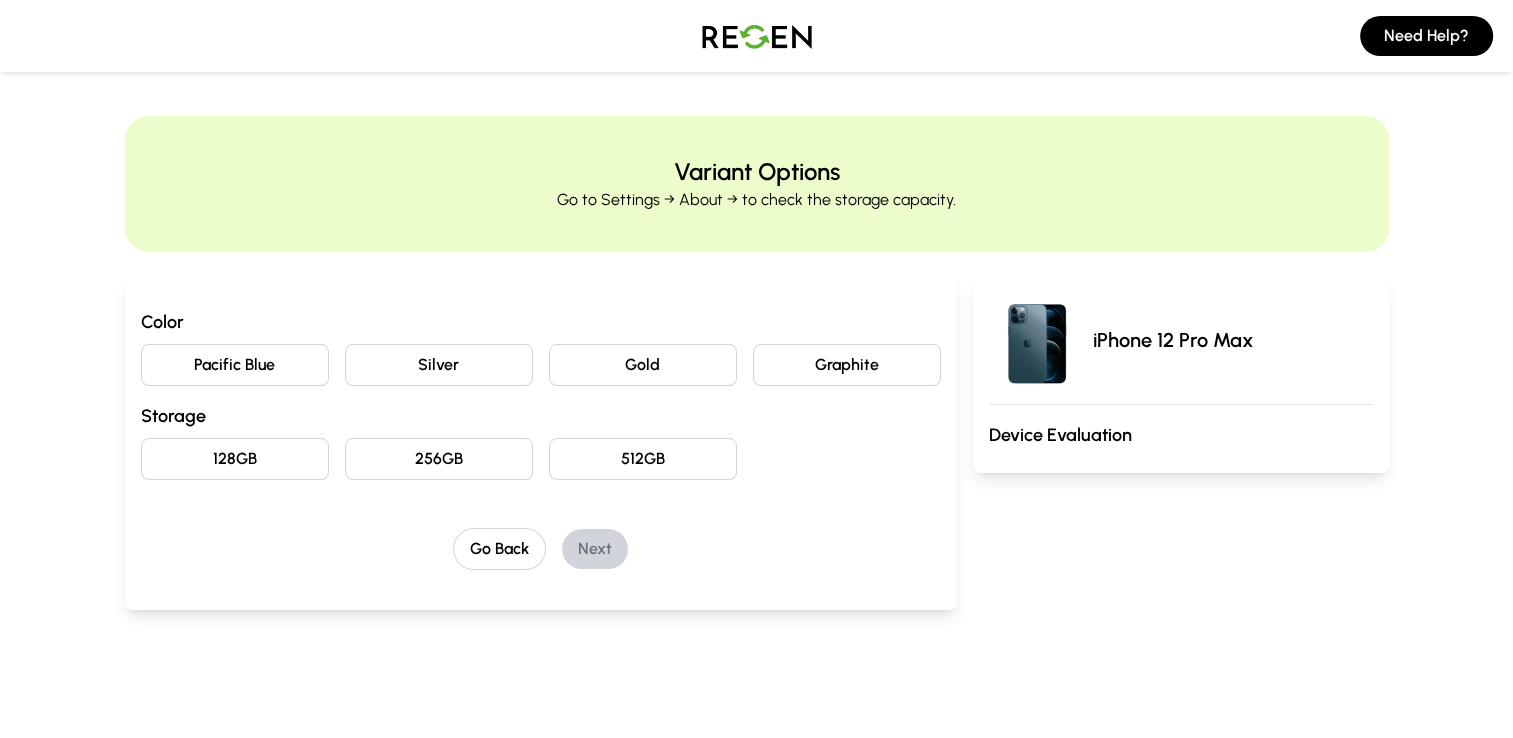 click on "Gold" at bounding box center [643, 365] 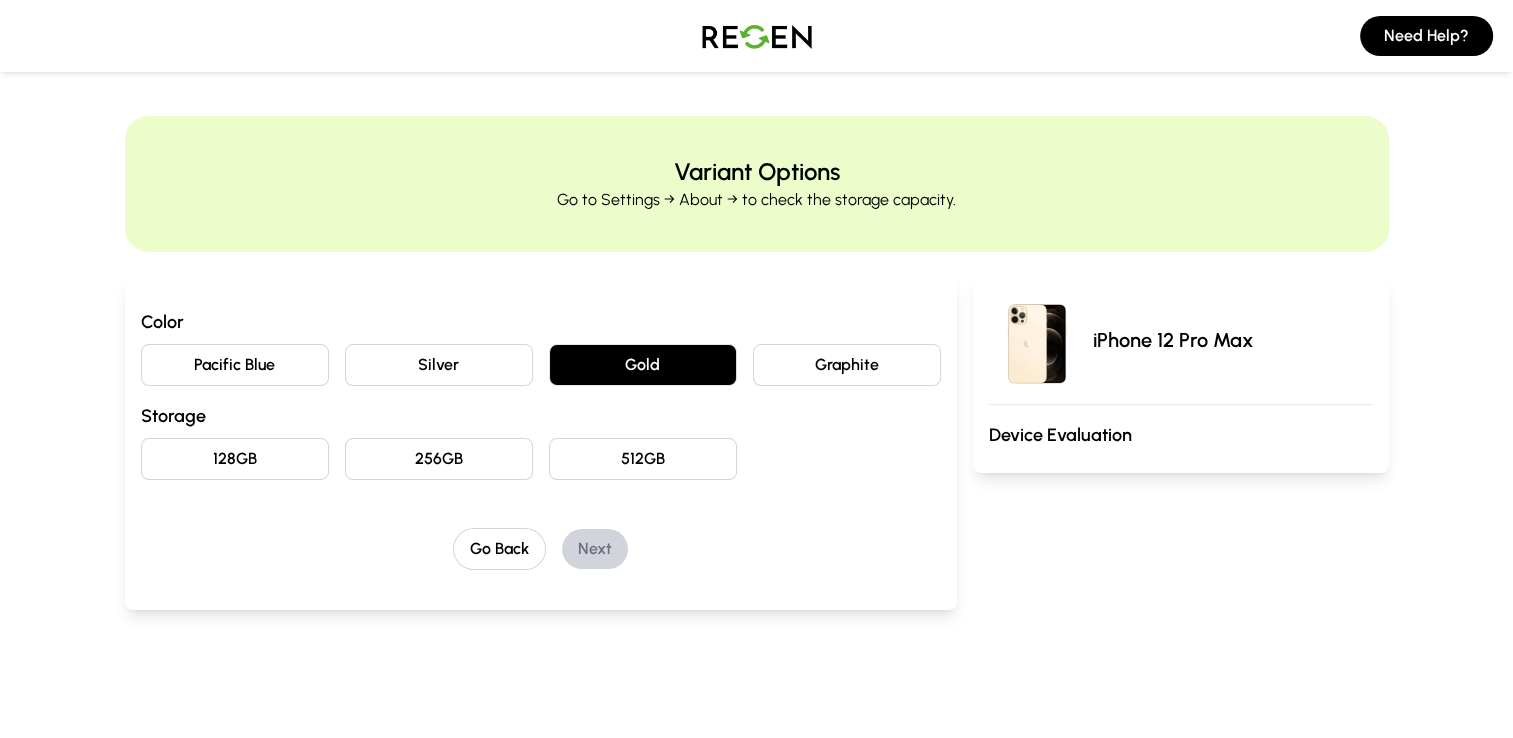 click on "128GB" at bounding box center (235, 459) 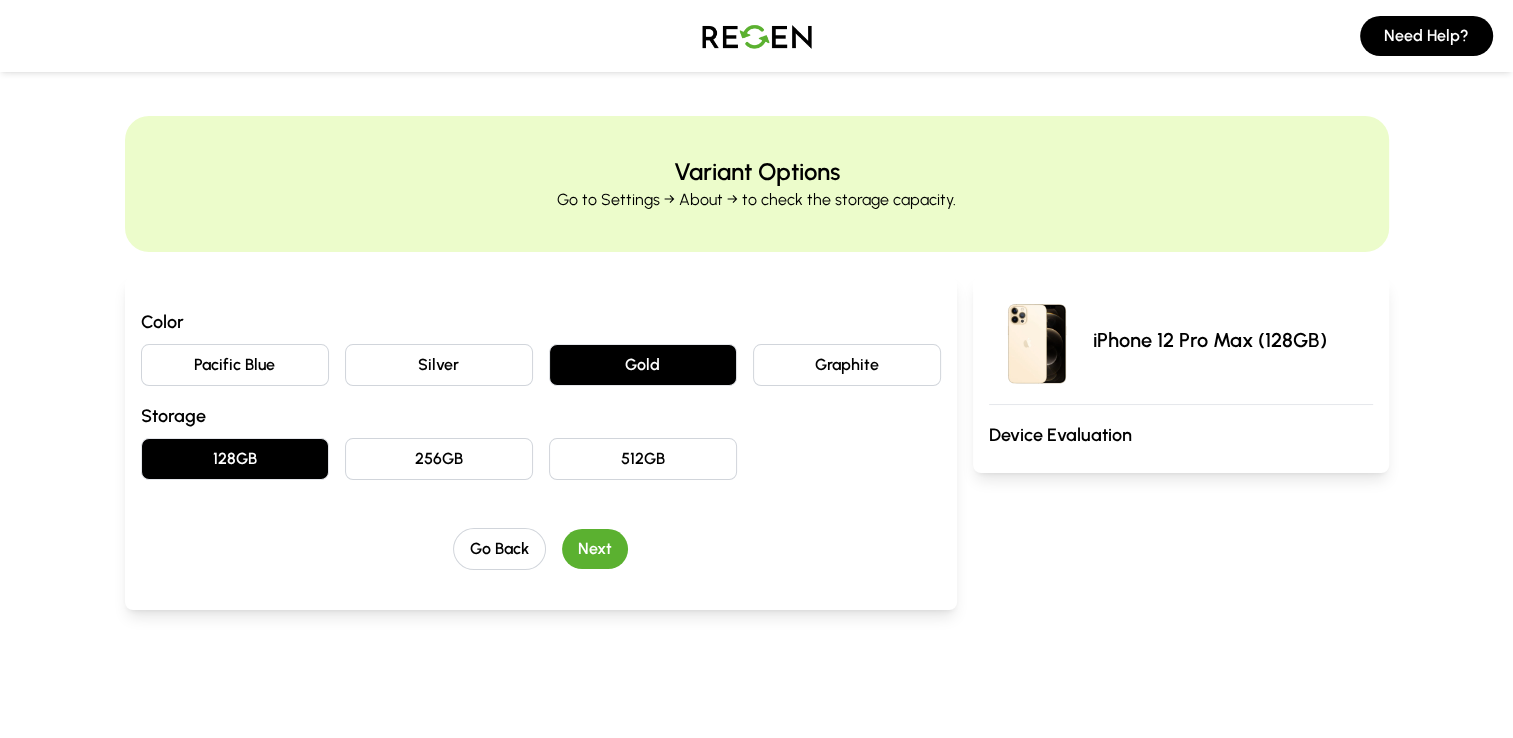 click on "256GB" at bounding box center (439, 459) 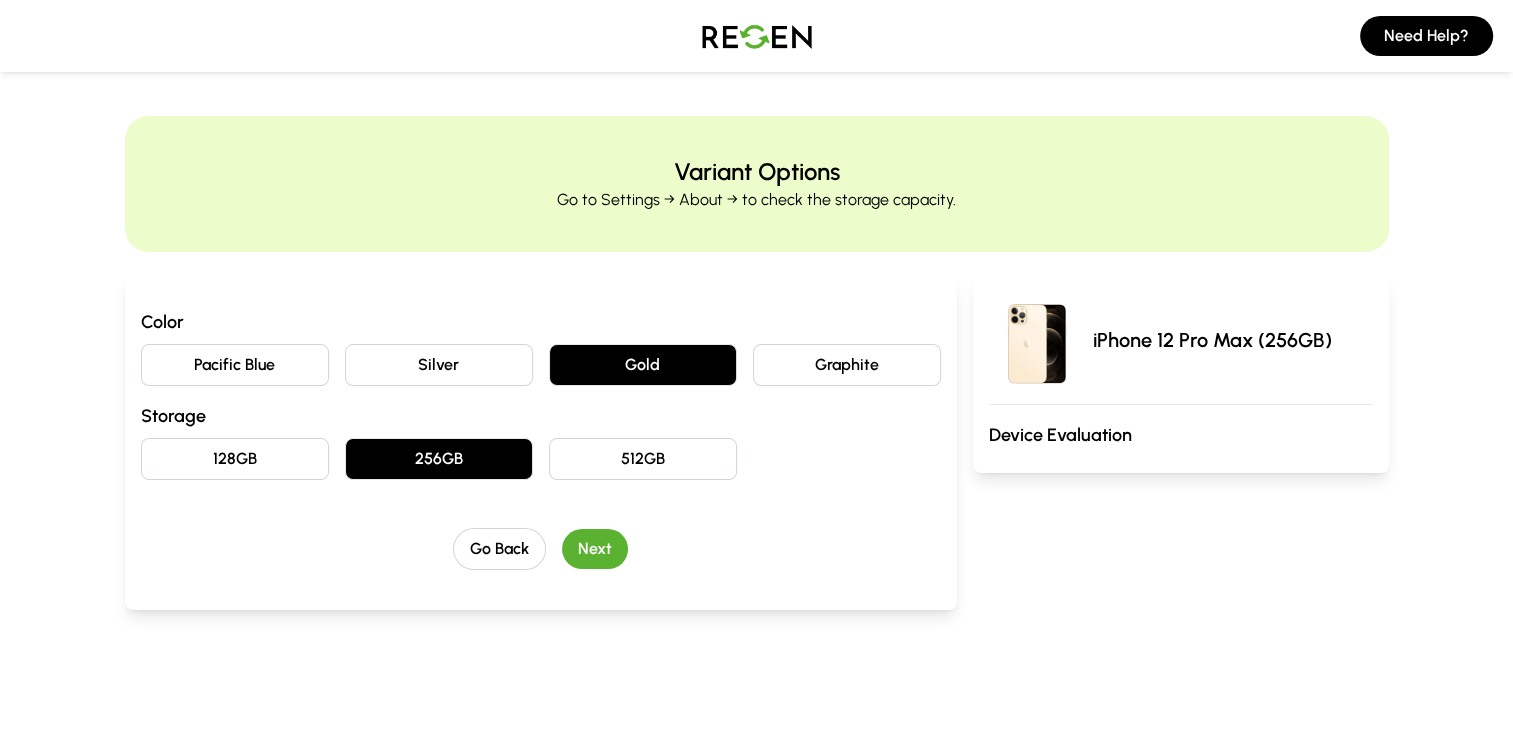 click on "Go Back Next" at bounding box center [541, 549] 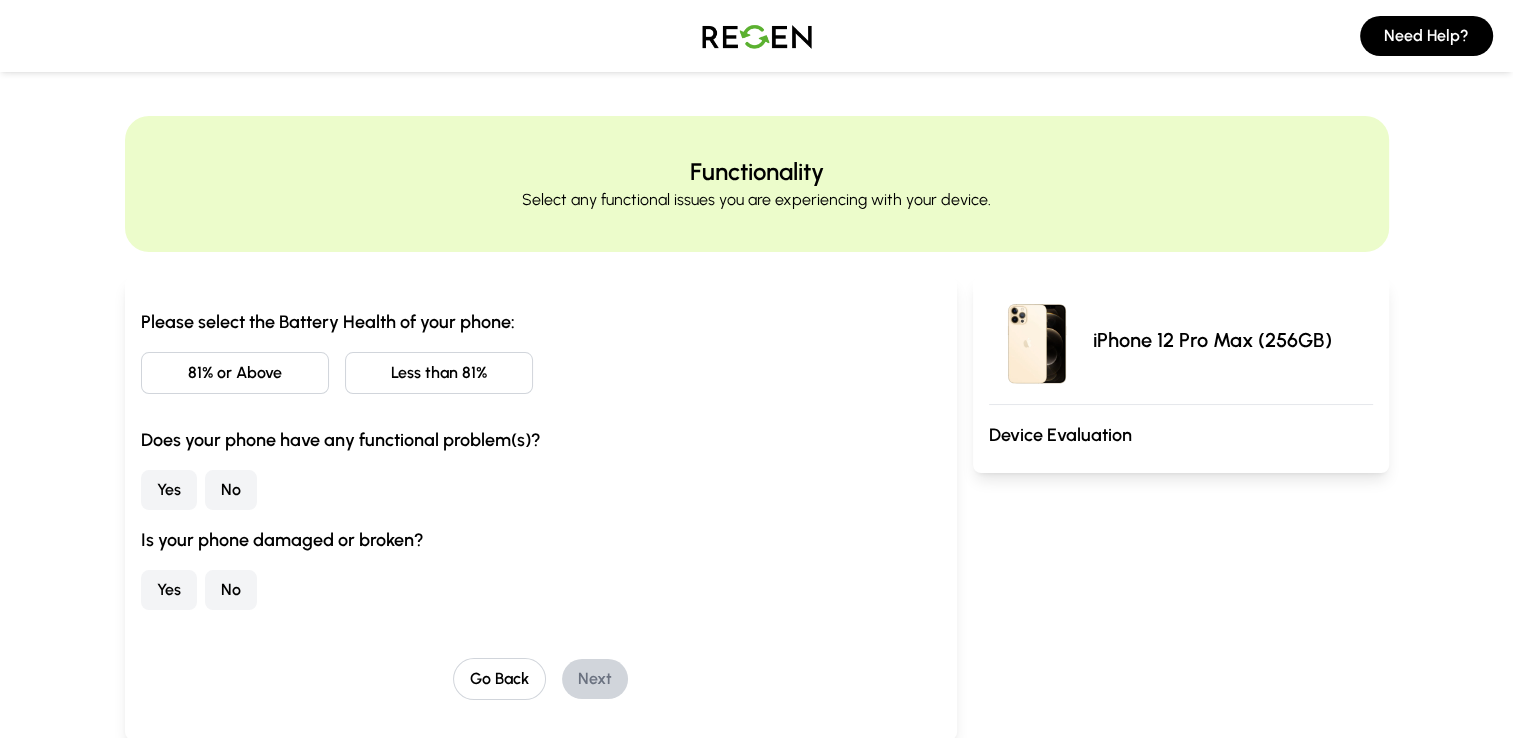 click on "81% or Above" at bounding box center [235, 373] 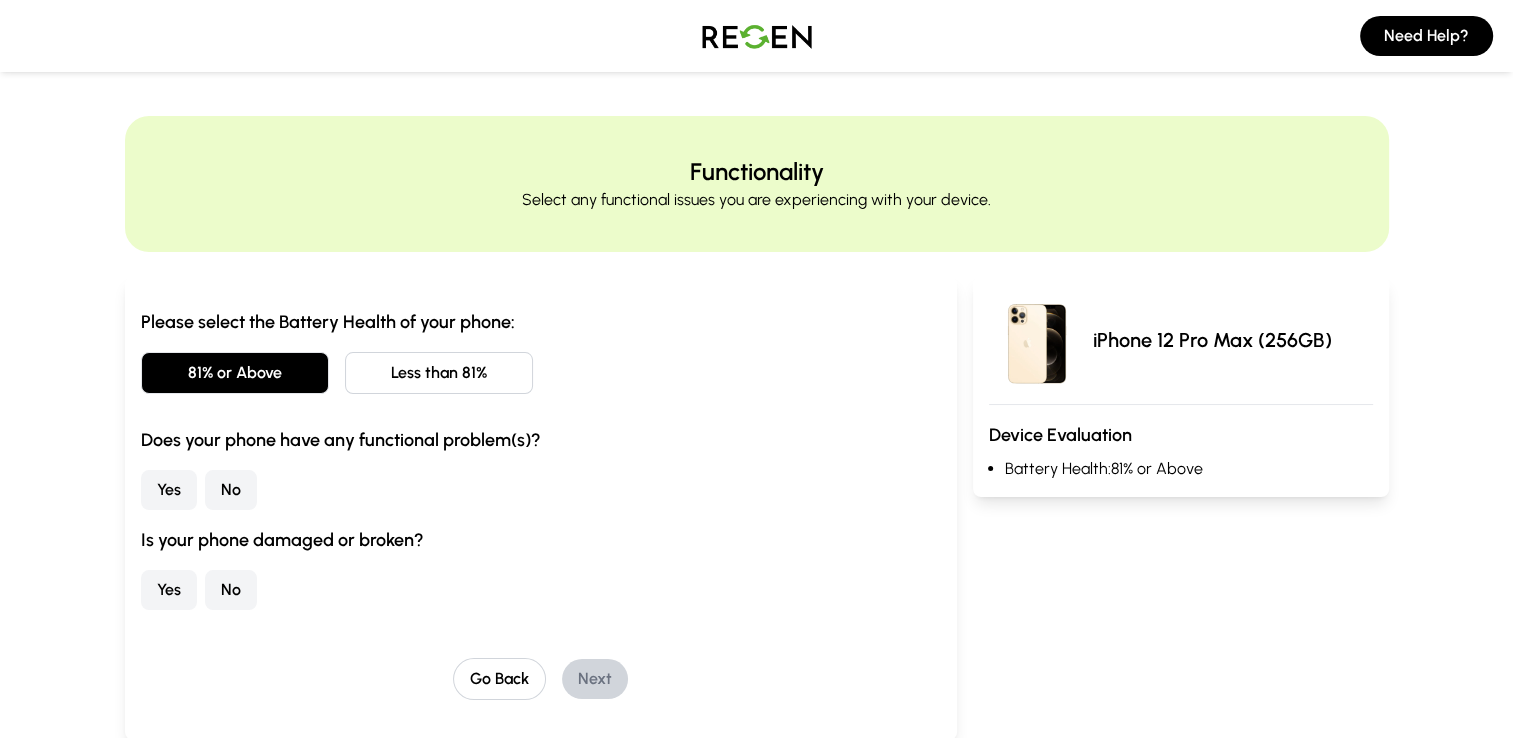 click on "Less than 81%" at bounding box center [439, 373] 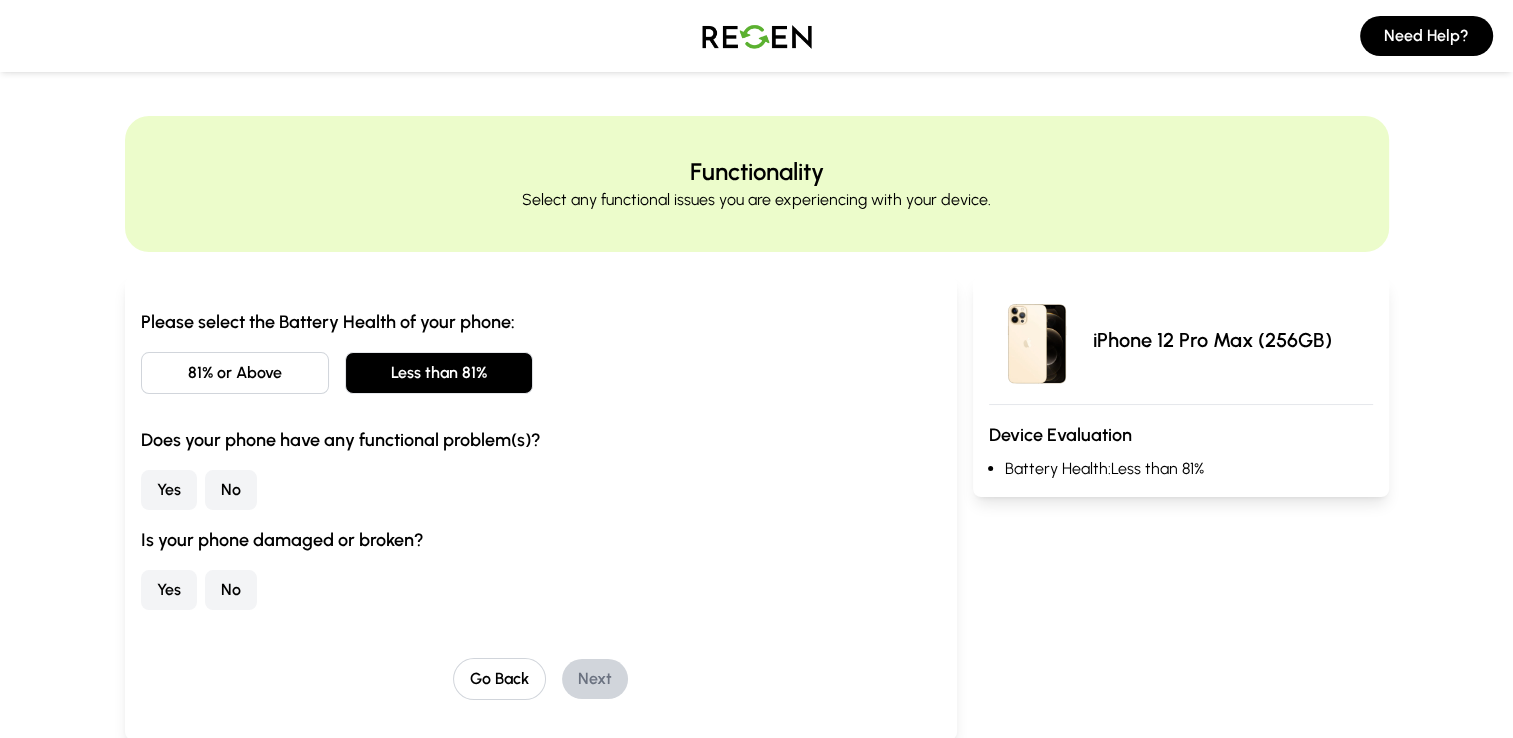 click on "No" at bounding box center (231, 490) 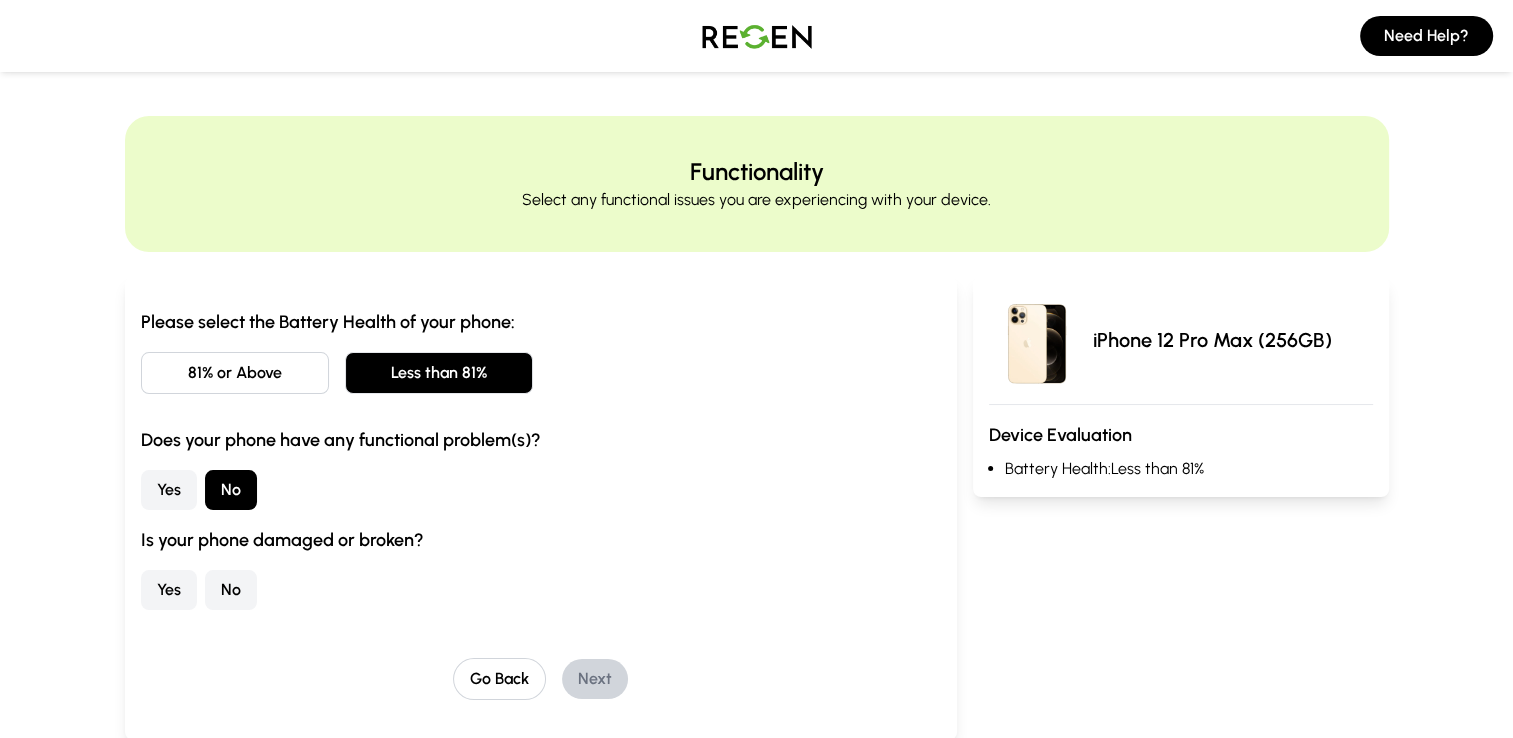 click on "No" at bounding box center (231, 590) 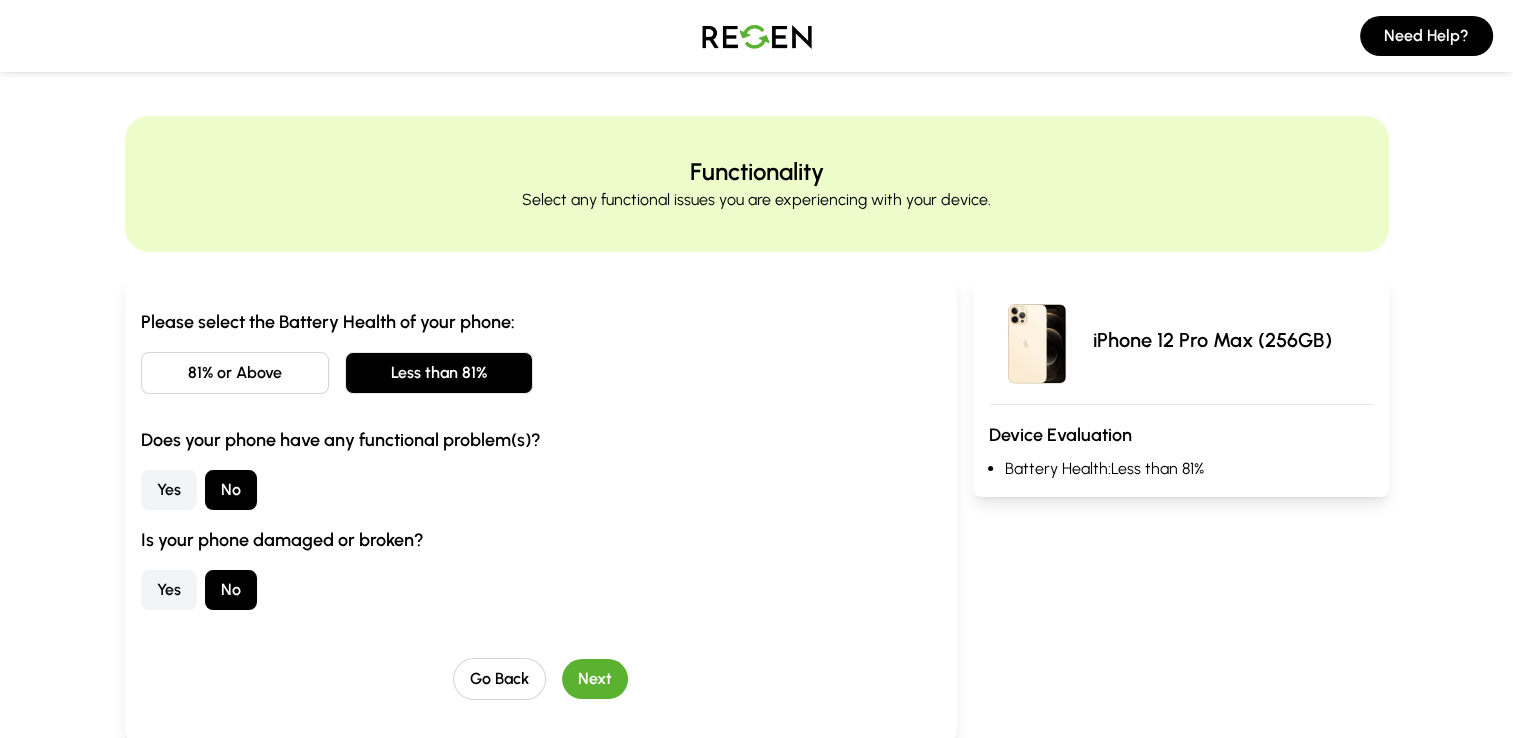 click on "Next" at bounding box center [595, 679] 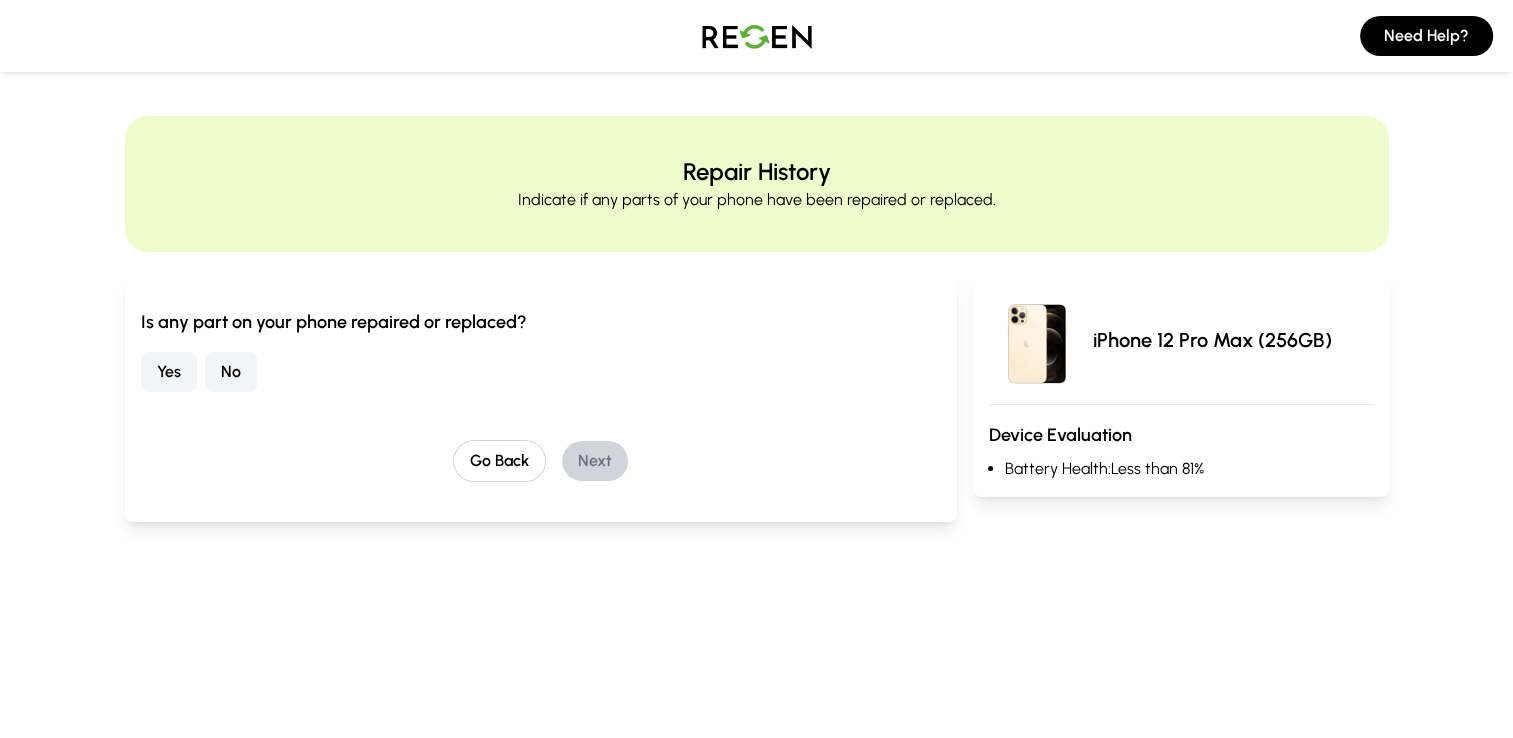 click on "No" at bounding box center [231, 372] 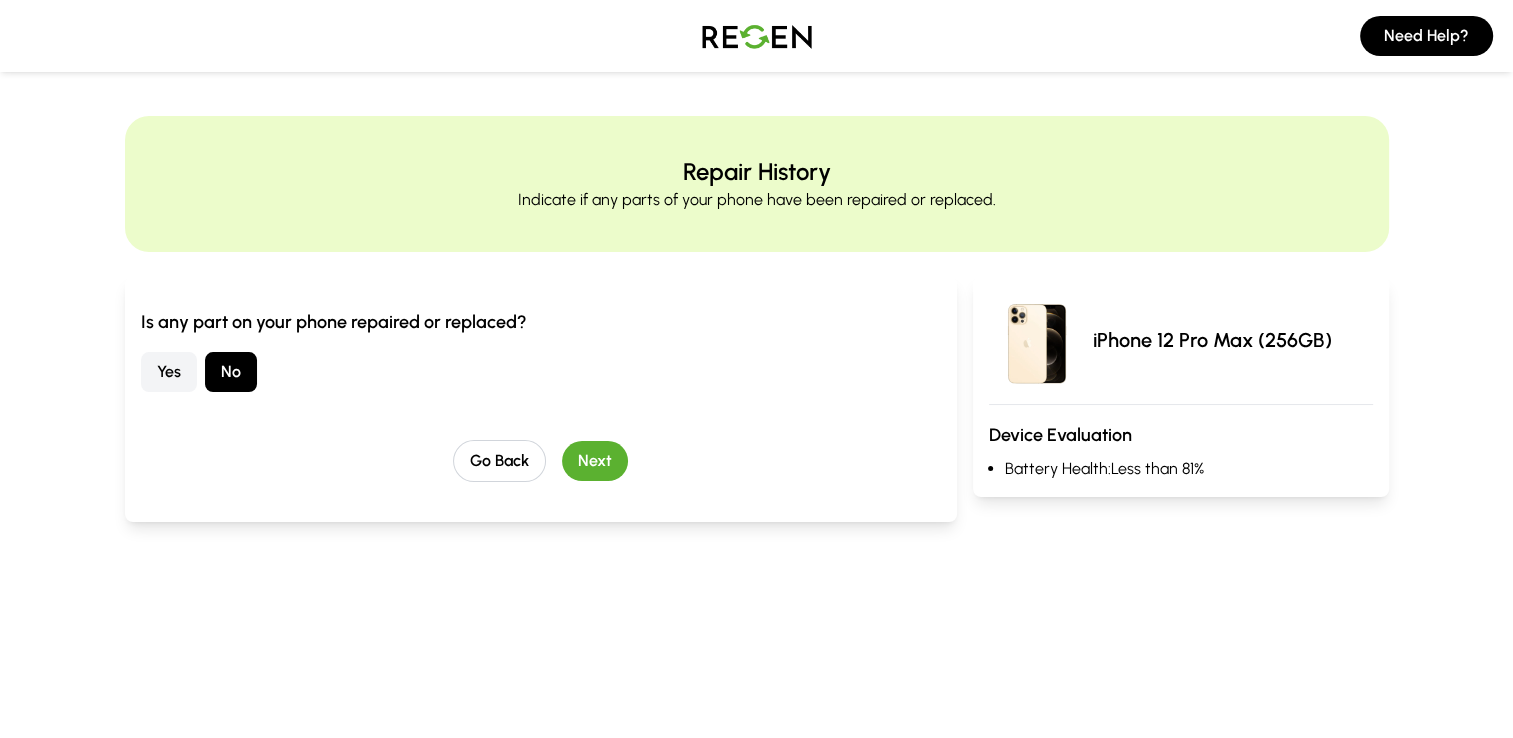 click on "Next" at bounding box center [595, 461] 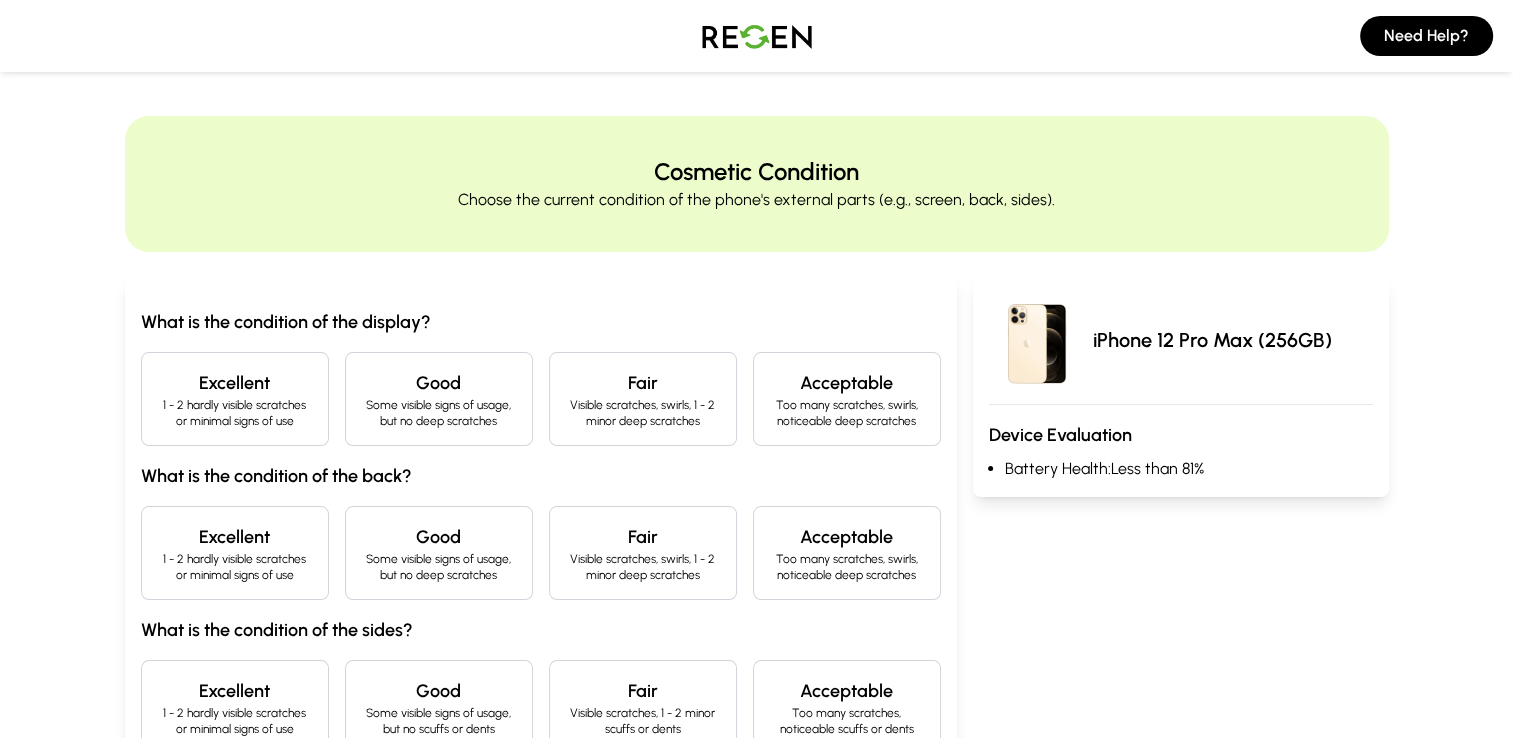 click on "1 - 2 hardly visible scratches or minimal signs of use" at bounding box center [235, 413] 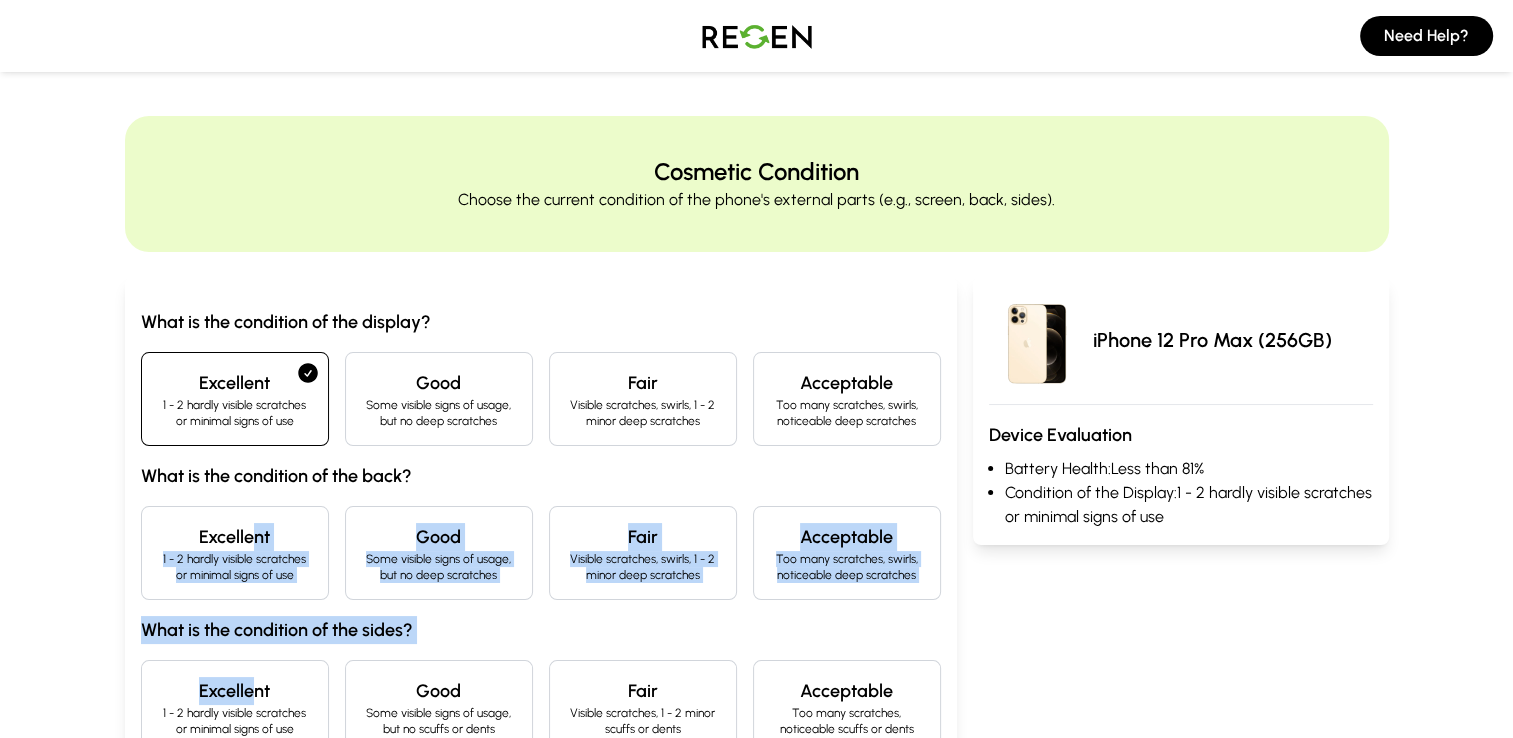 drag, startPoint x: 254, startPoint y: 542, endPoint x: 252, endPoint y: 686, distance: 144.01389 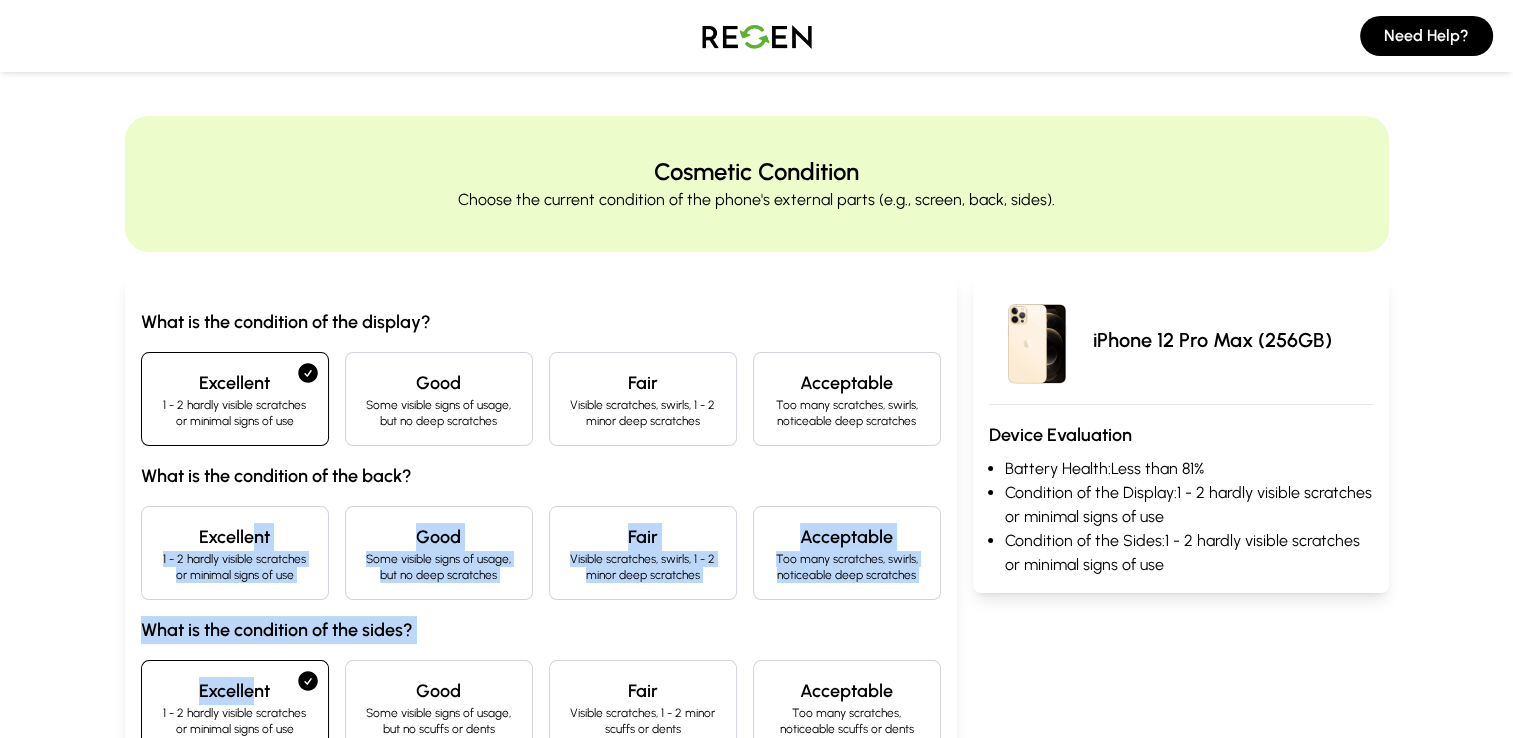 click on "1 - 2 hardly visible scratches or minimal signs of use" at bounding box center (235, 567) 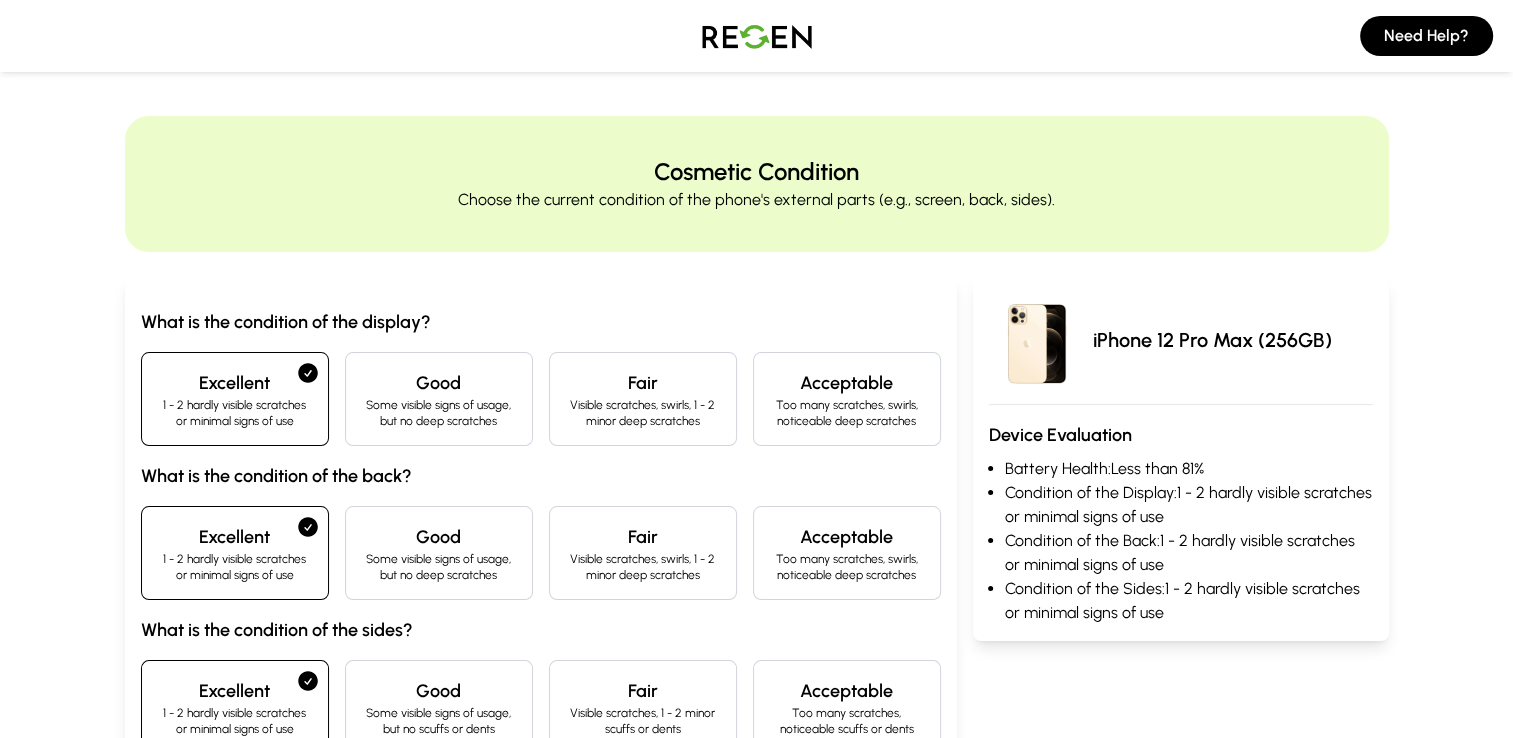 click on "Cosmetic Condition Choose the current condition of the phone's external parts (e.g., screen, back, sides). What is the condition of the display? Excellent 1 - 2 hardly visible scratches or minimal signs of use Good Some visible signs of usage, but no deep scratches Fair Visible scratches, swirls, 1 - 2 minor deep scratches Acceptable Too many scratches, swirls, noticeable deep scratches What is the condition of the back? Excellent 1 - 2 hardly visible scratches or minimal signs of use Good Some visible signs of usage, but no deep scratches Fair Visible scratches, swirls, 1 - 2 minor deep scratches Acceptable Too many scratches, swirls, noticeable deep scratches What is the condition of the sides? Excellent 1 - 2 hardly visible scratches or minimal signs of use Good Some visible signs of usage, but no scuffs or dents Fair Visible scratches, 1 - 2 minor scuffs or dents Acceptable Too many scratches, noticeable scuffs or dents Go Back Next iPhone 12 Pro Max    (256GB) Device Evaluation Battery Health:" at bounding box center [756, 524] 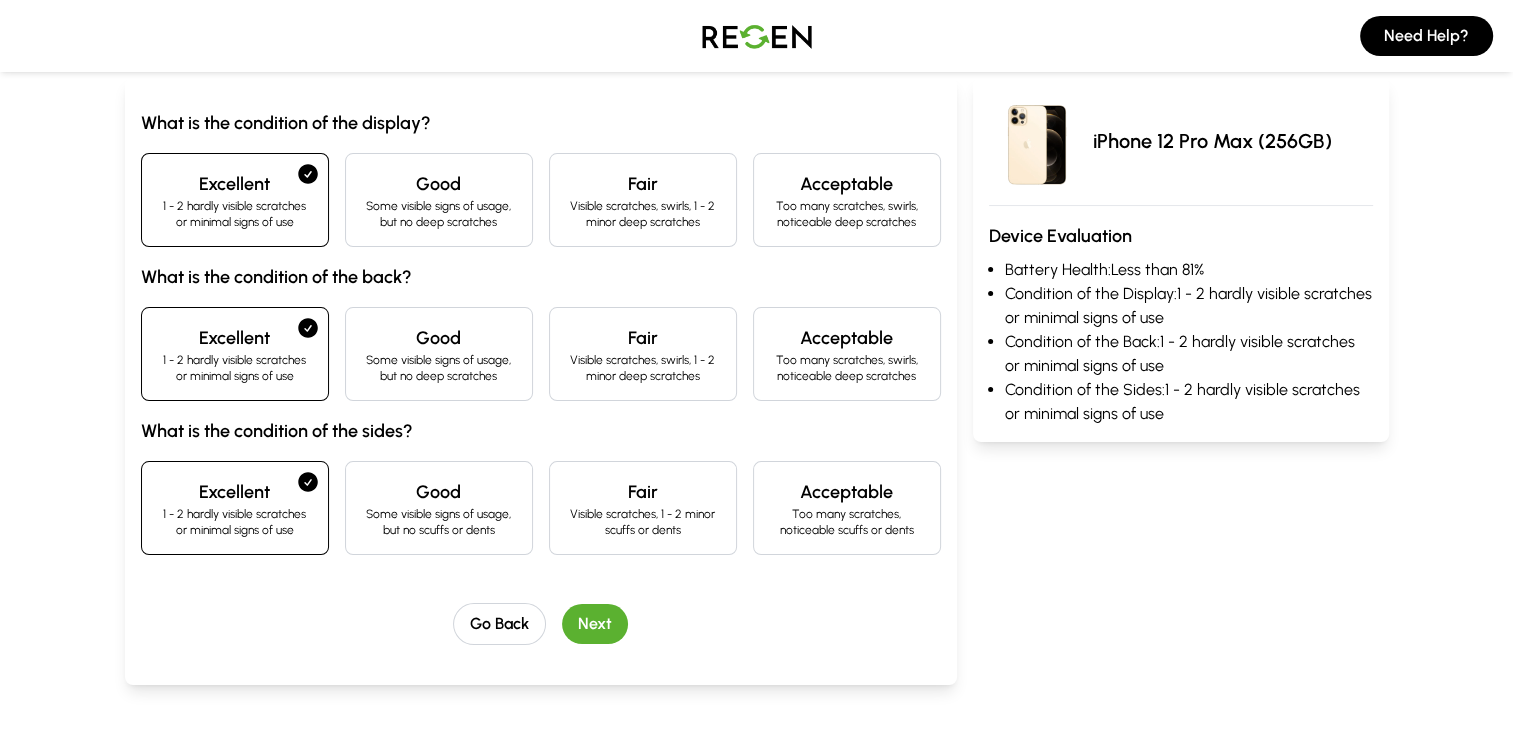 scroll, scrollTop: 200, scrollLeft: 0, axis: vertical 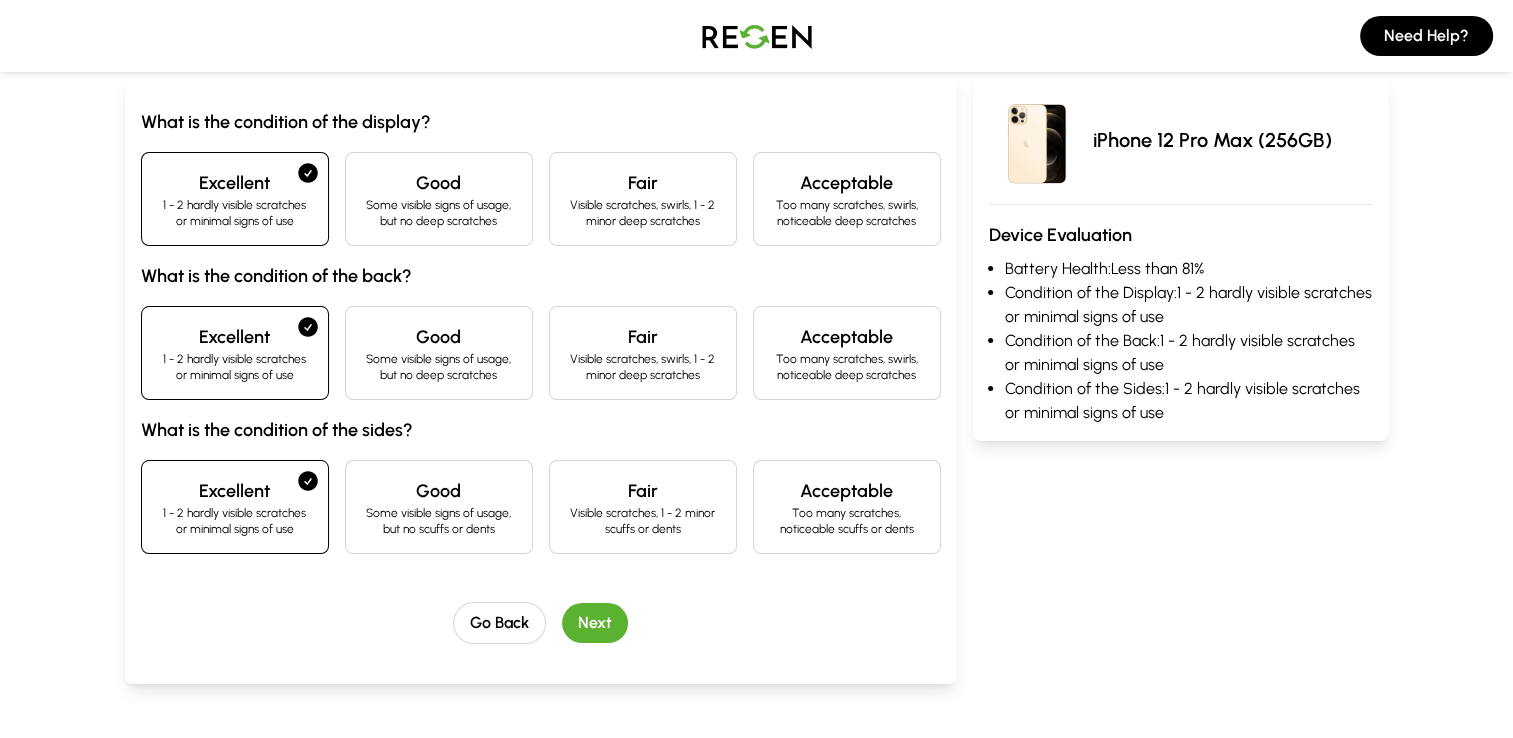 click on "Next" at bounding box center [595, 623] 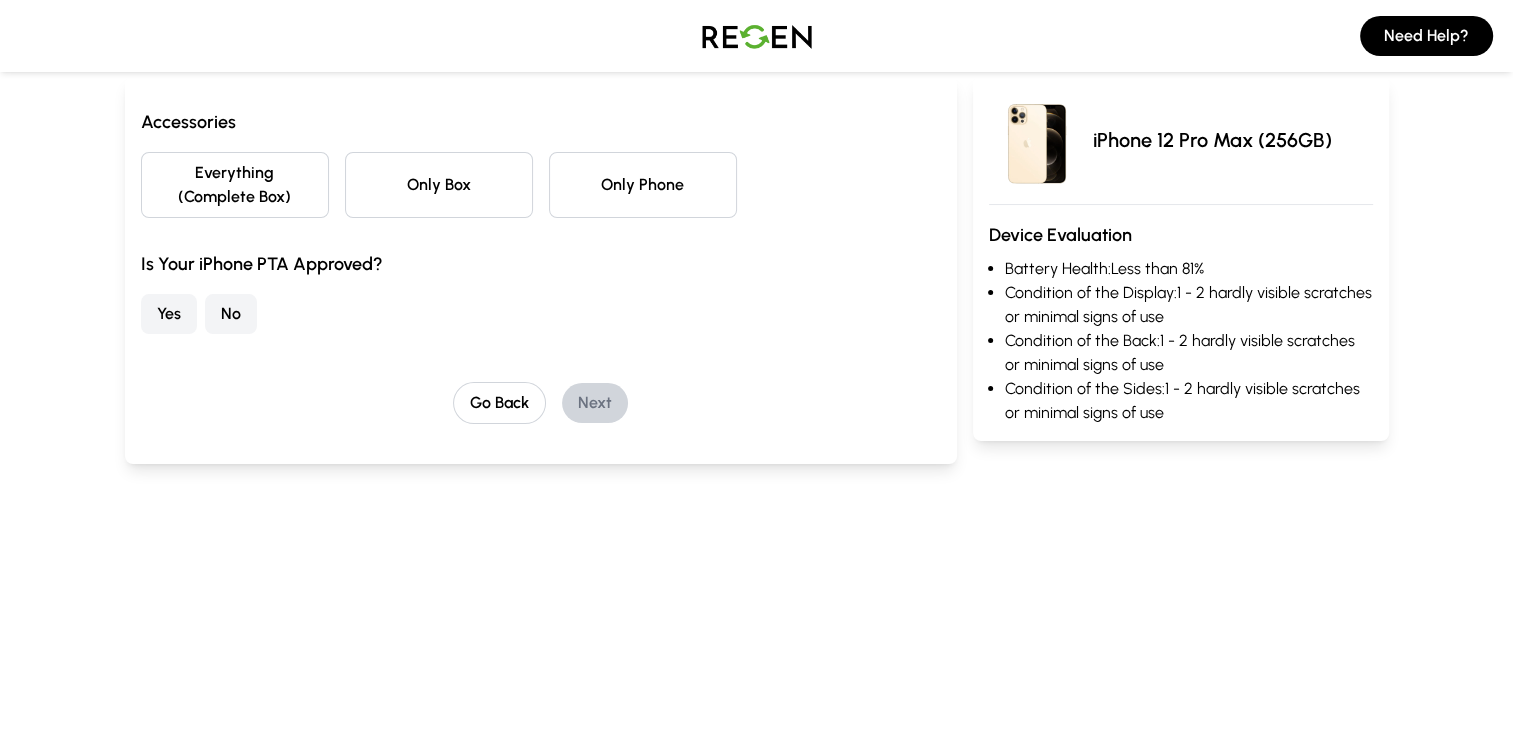 click on "Yes" at bounding box center (169, 314) 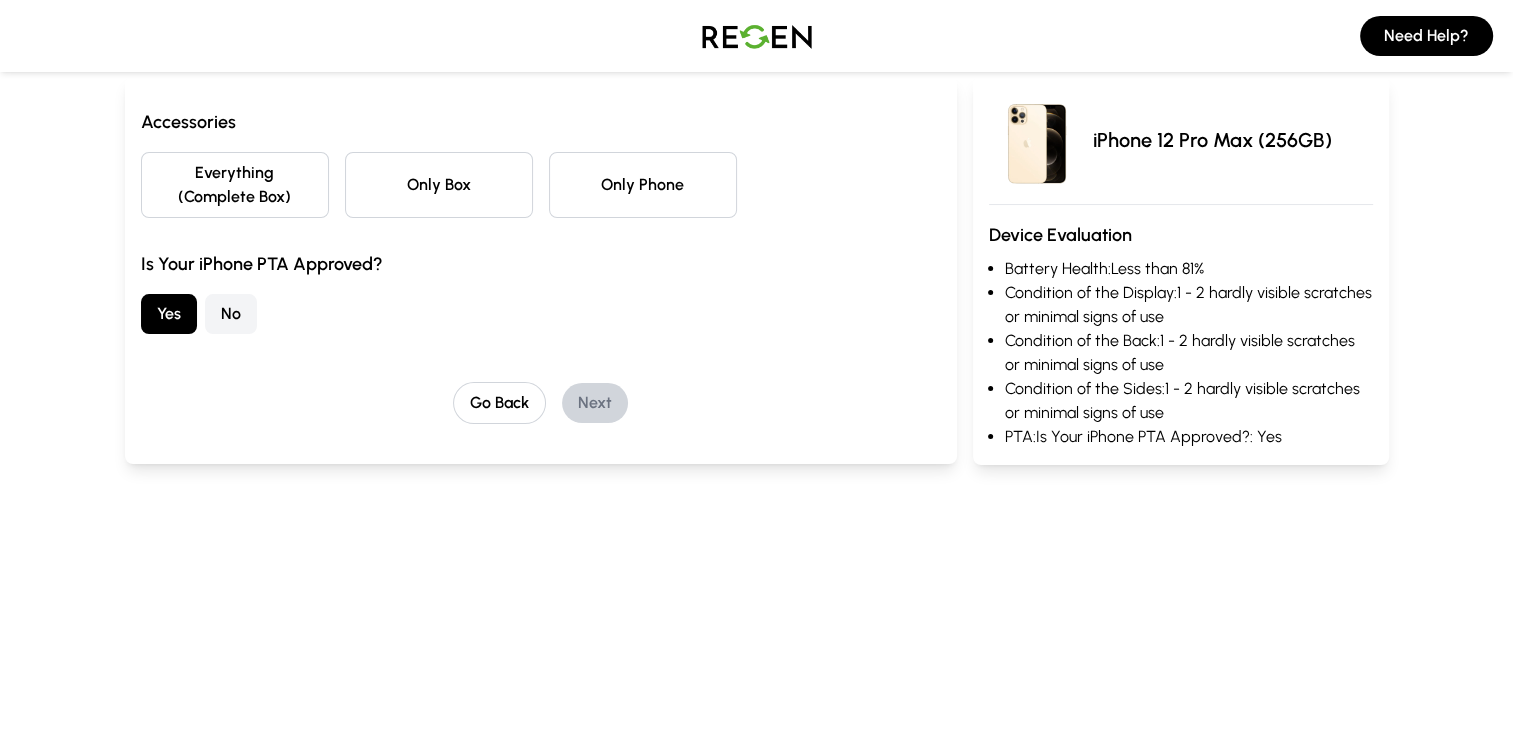 click on "Everything (Complete Box)" at bounding box center [235, 185] 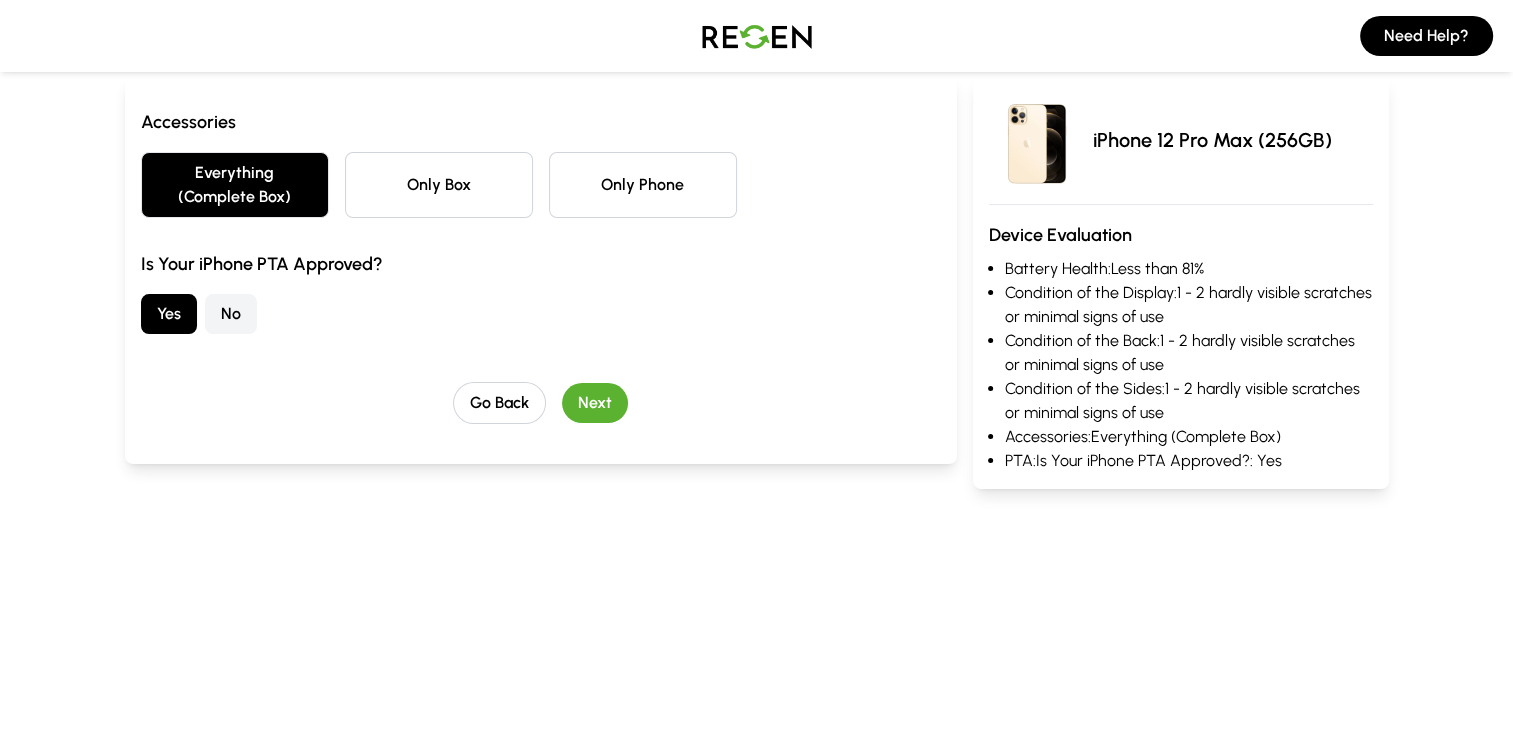 click on "Next" at bounding box center [595, 403] 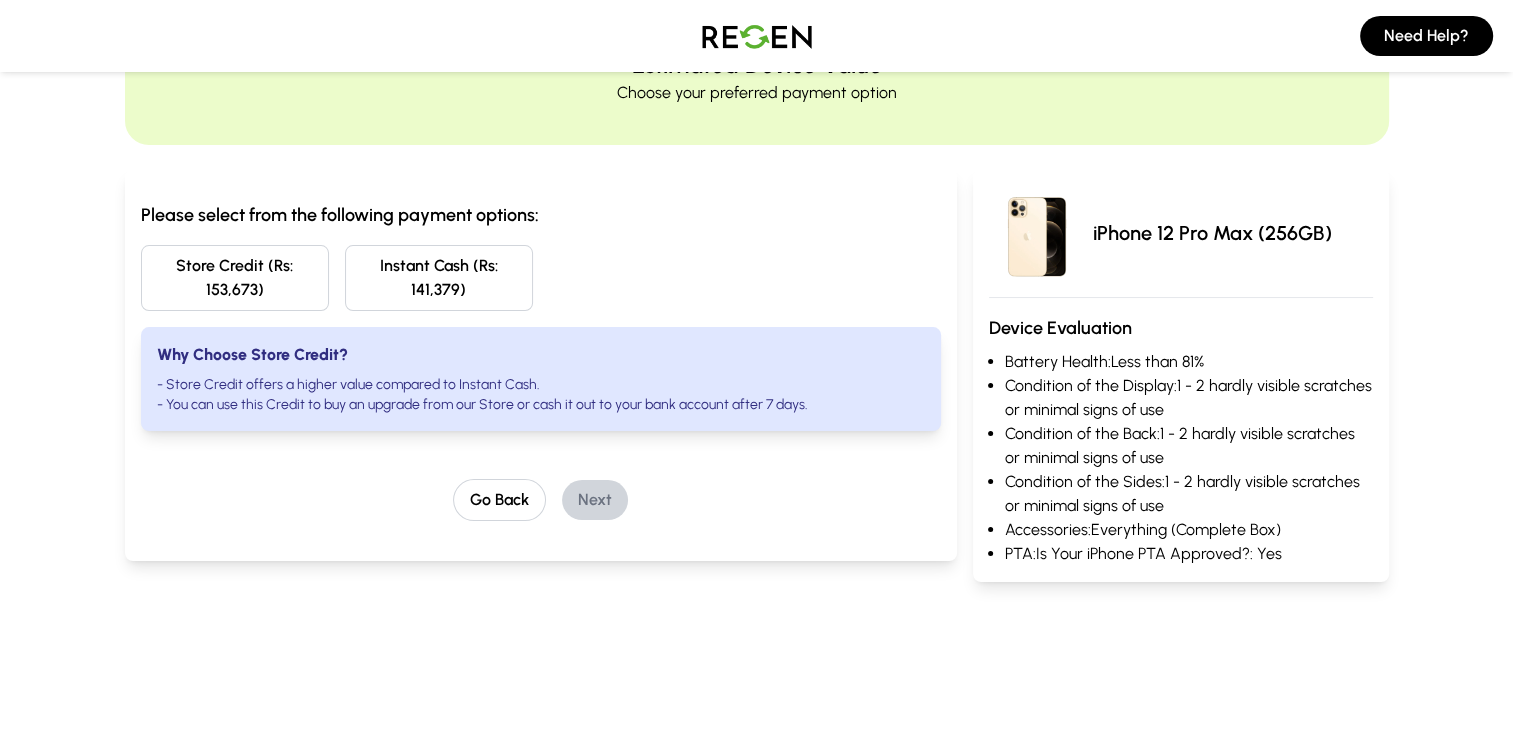 scroll, scrollTop: 0, scrollLeft: 0, axis: both 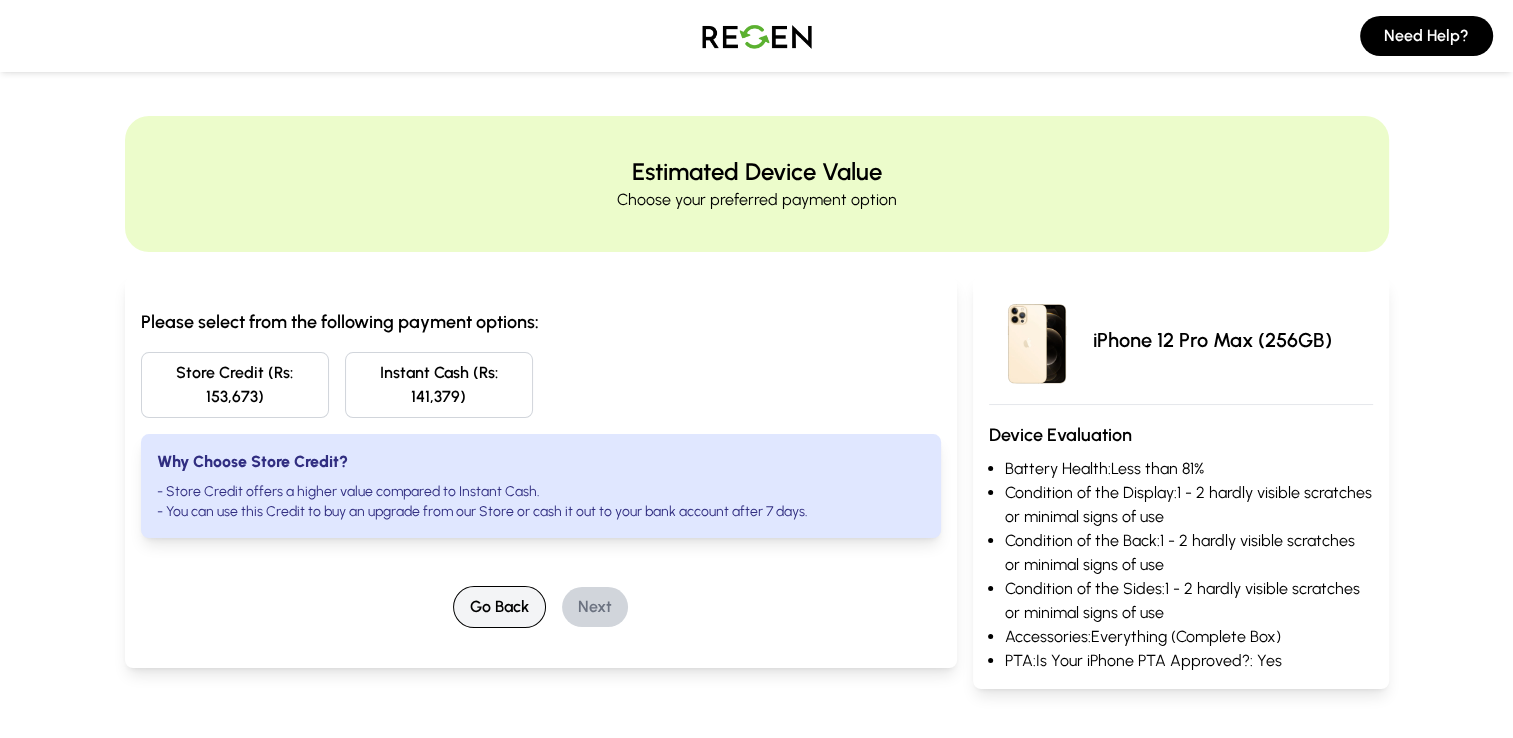 click on "Go Back" at bounding box center (499, 607) 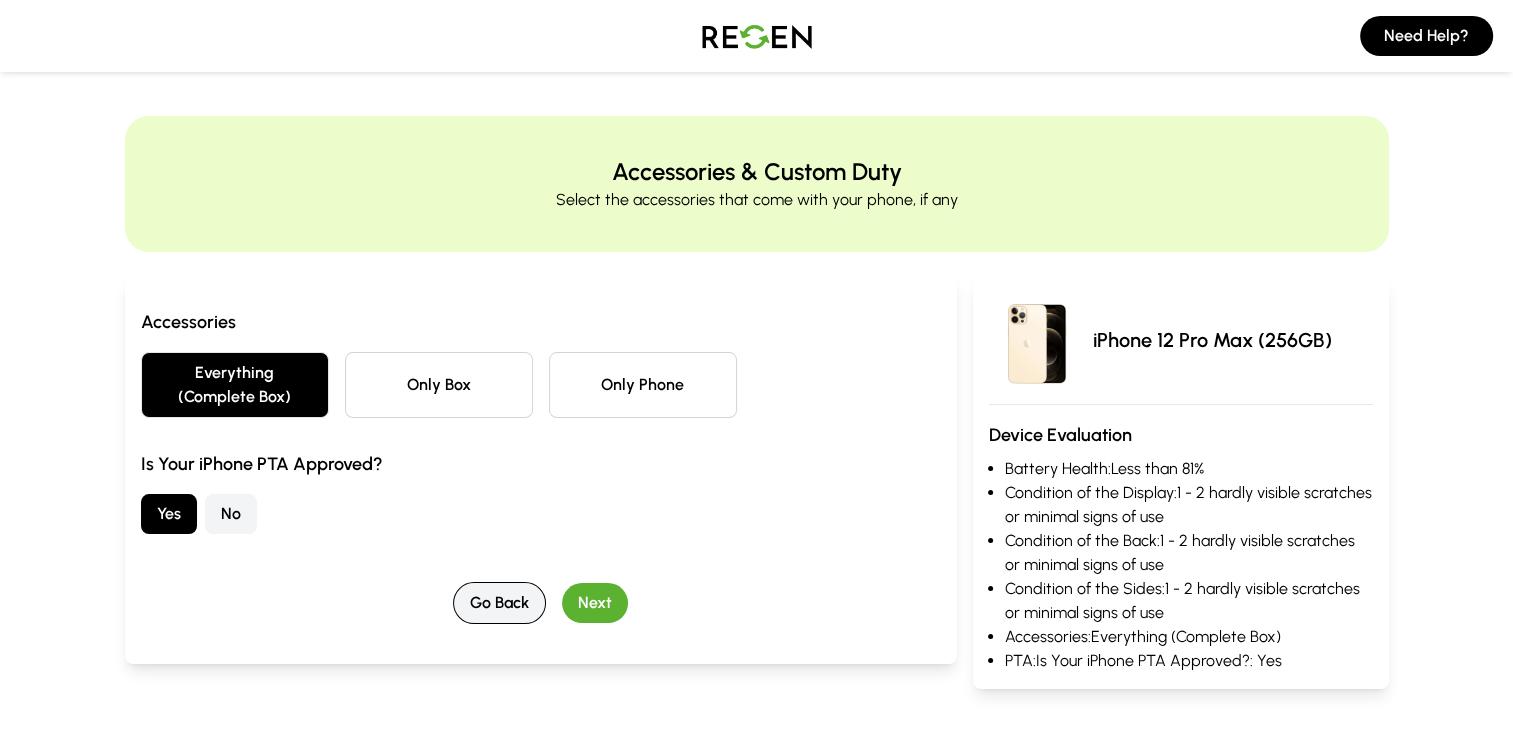 click on "Go Back" at bounding box center [499, 603] 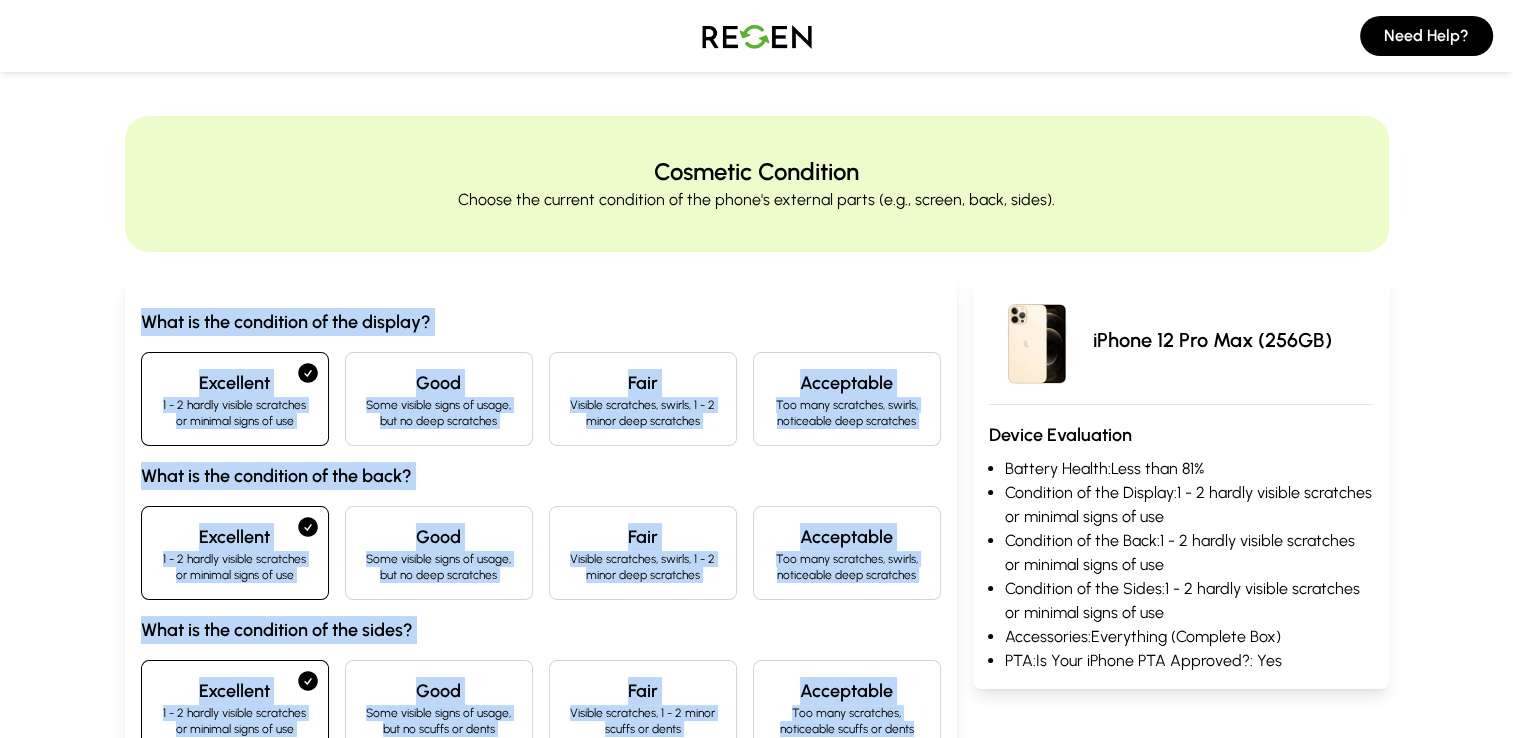 click on "What is the condition of the sides?" at bounding box center [541, 630] 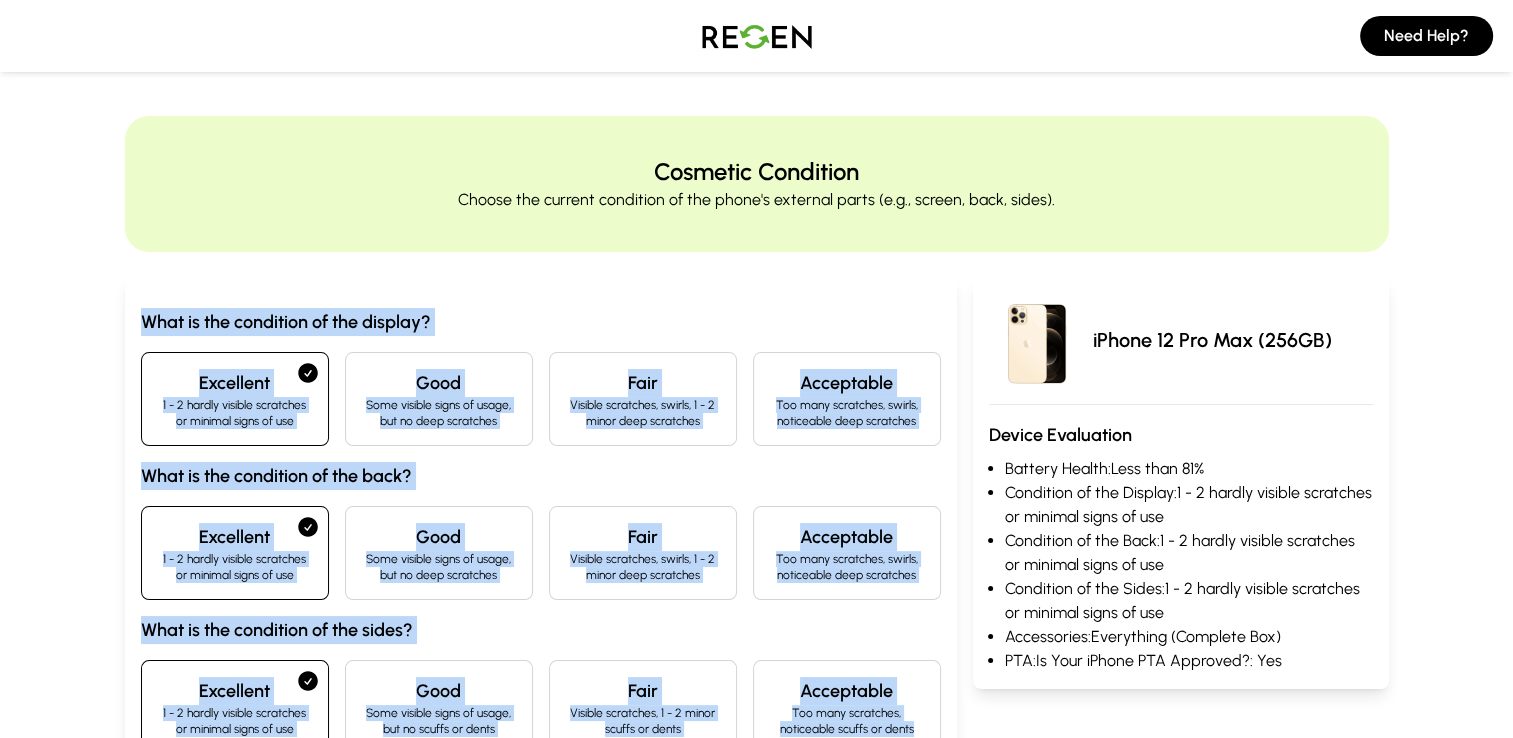 click at bounding box center (757, 36) 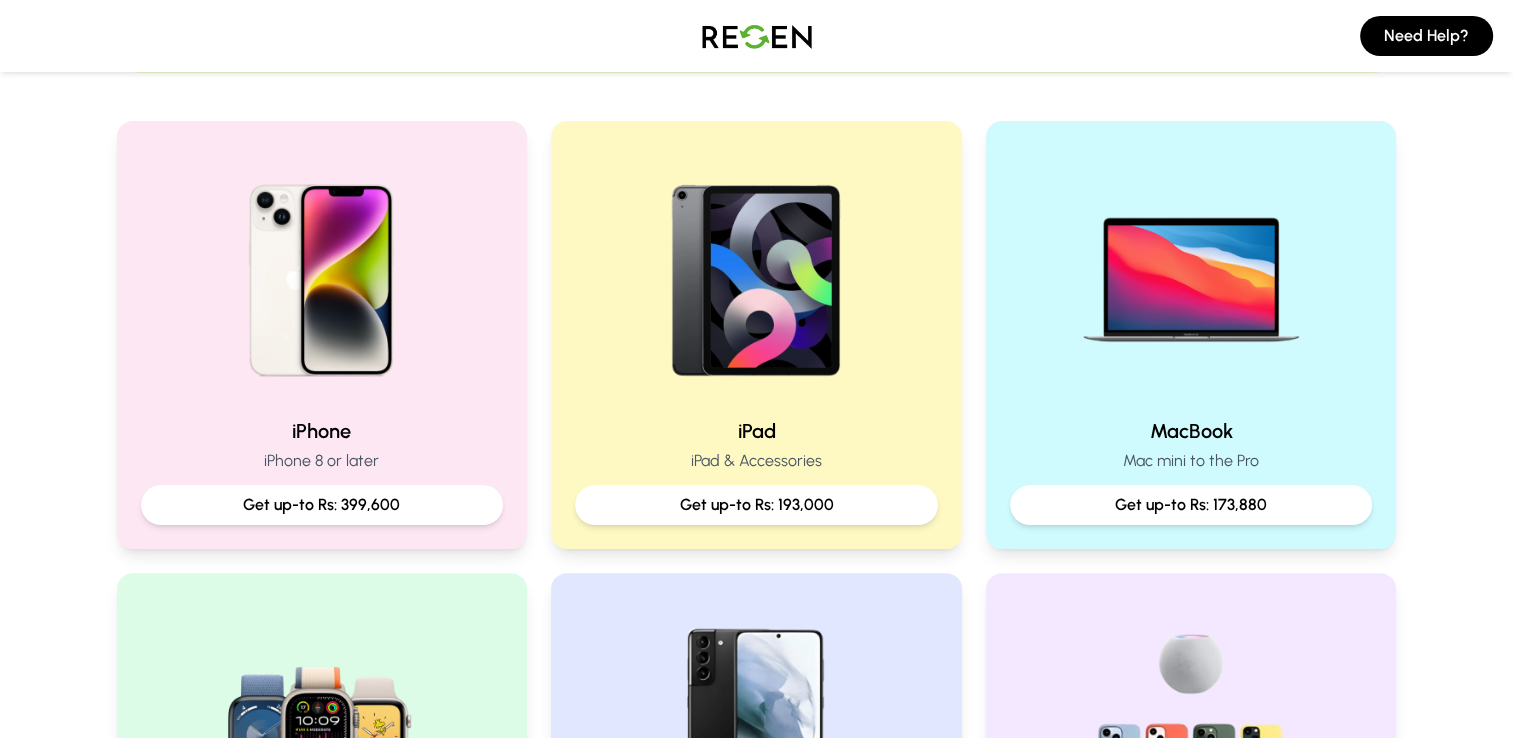 scroll, scrollTop: 378, scrollLeft: 0, axis: vertical 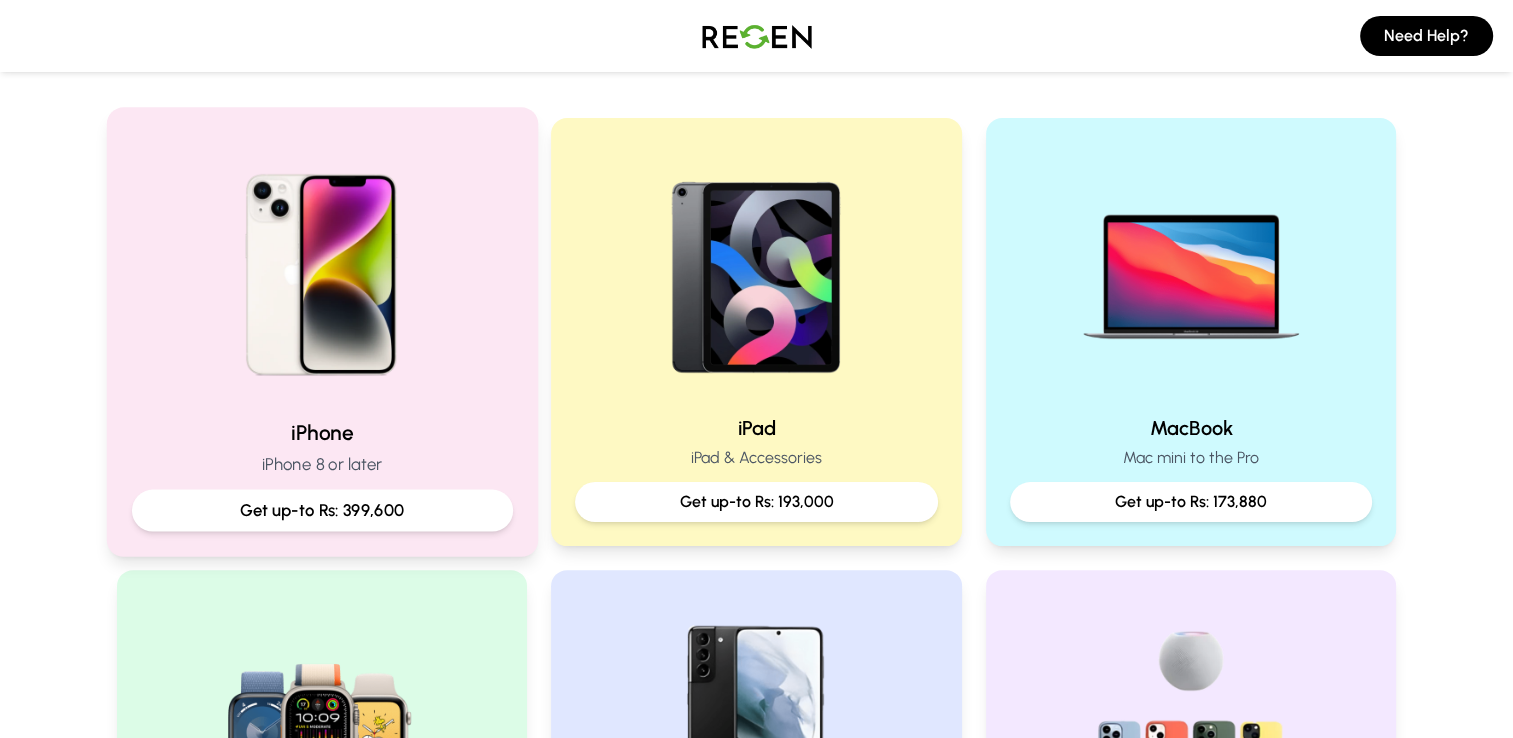 click at bounding box center [321, 267] 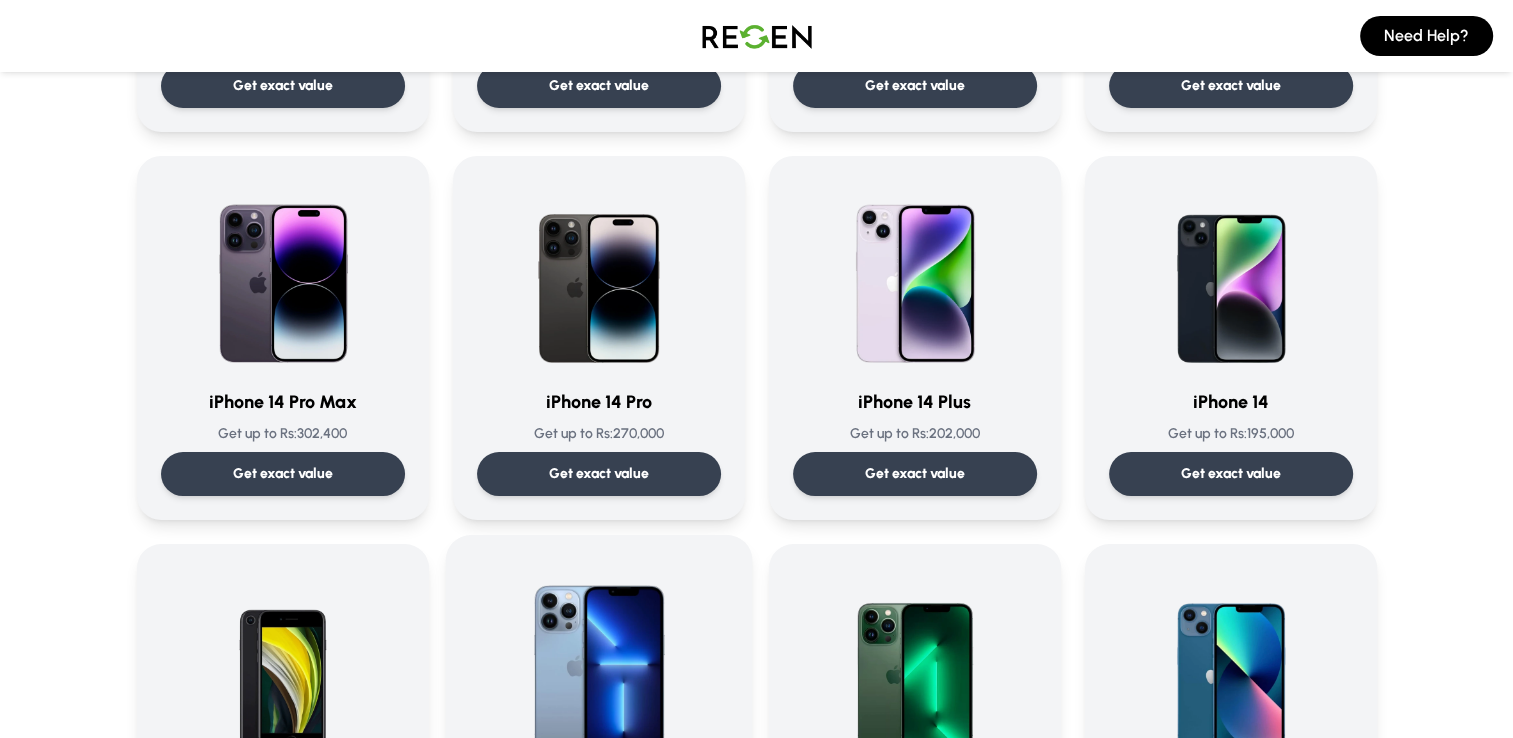 scroll, scrollTop: 0, scrollLeft: 0, axis: both 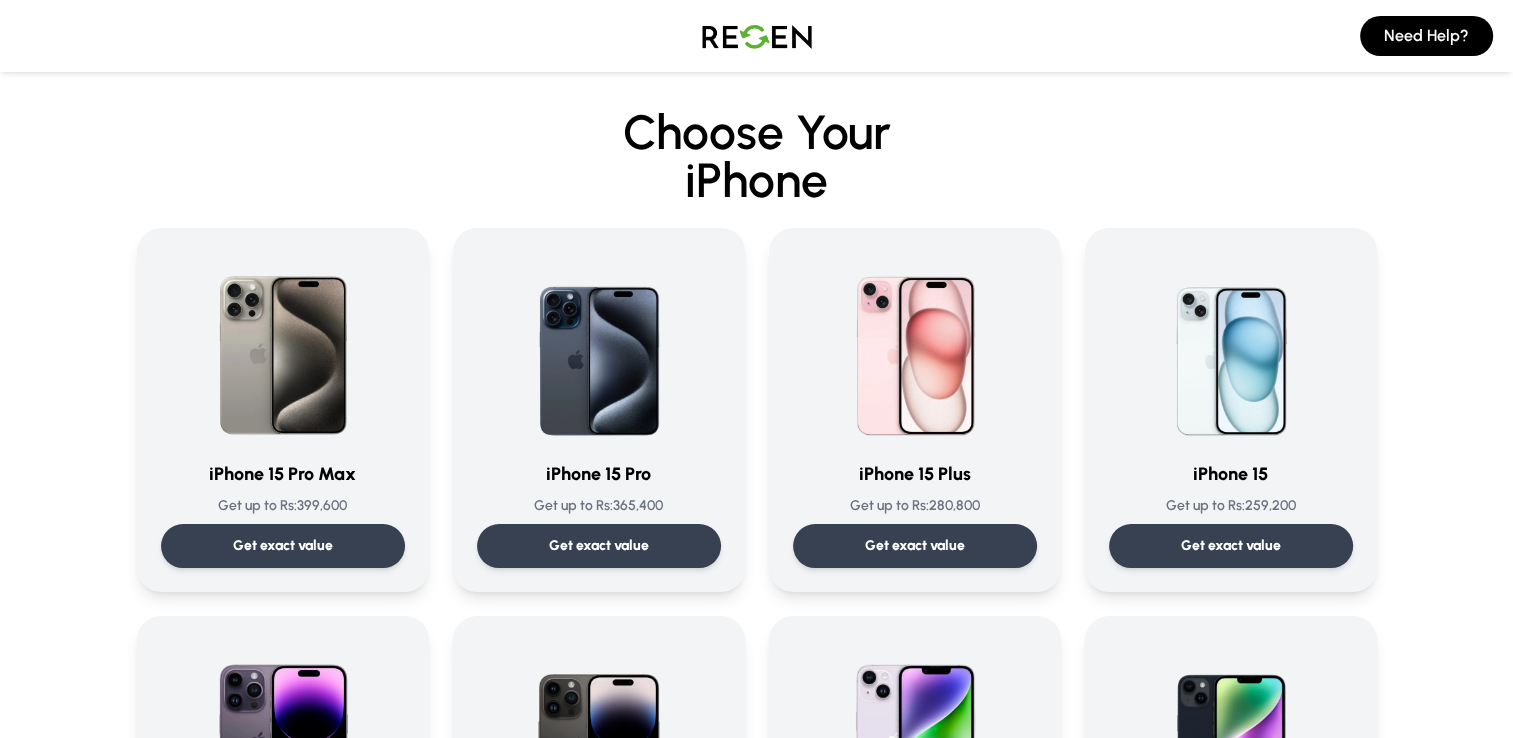 click at bounding box center (757, 36) 